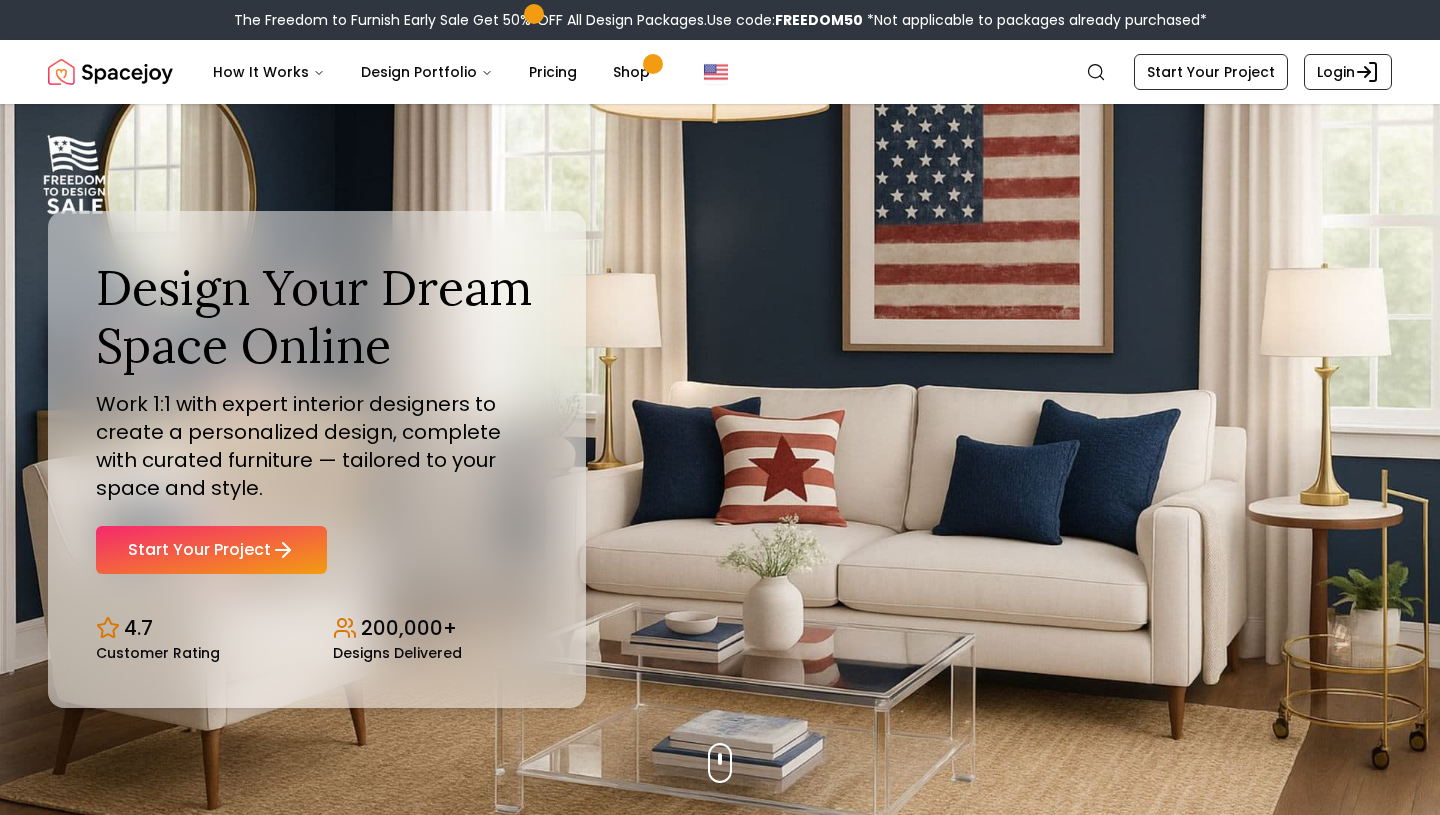scroll, scrollTop: 0, scrollLeft: 0, axis: both 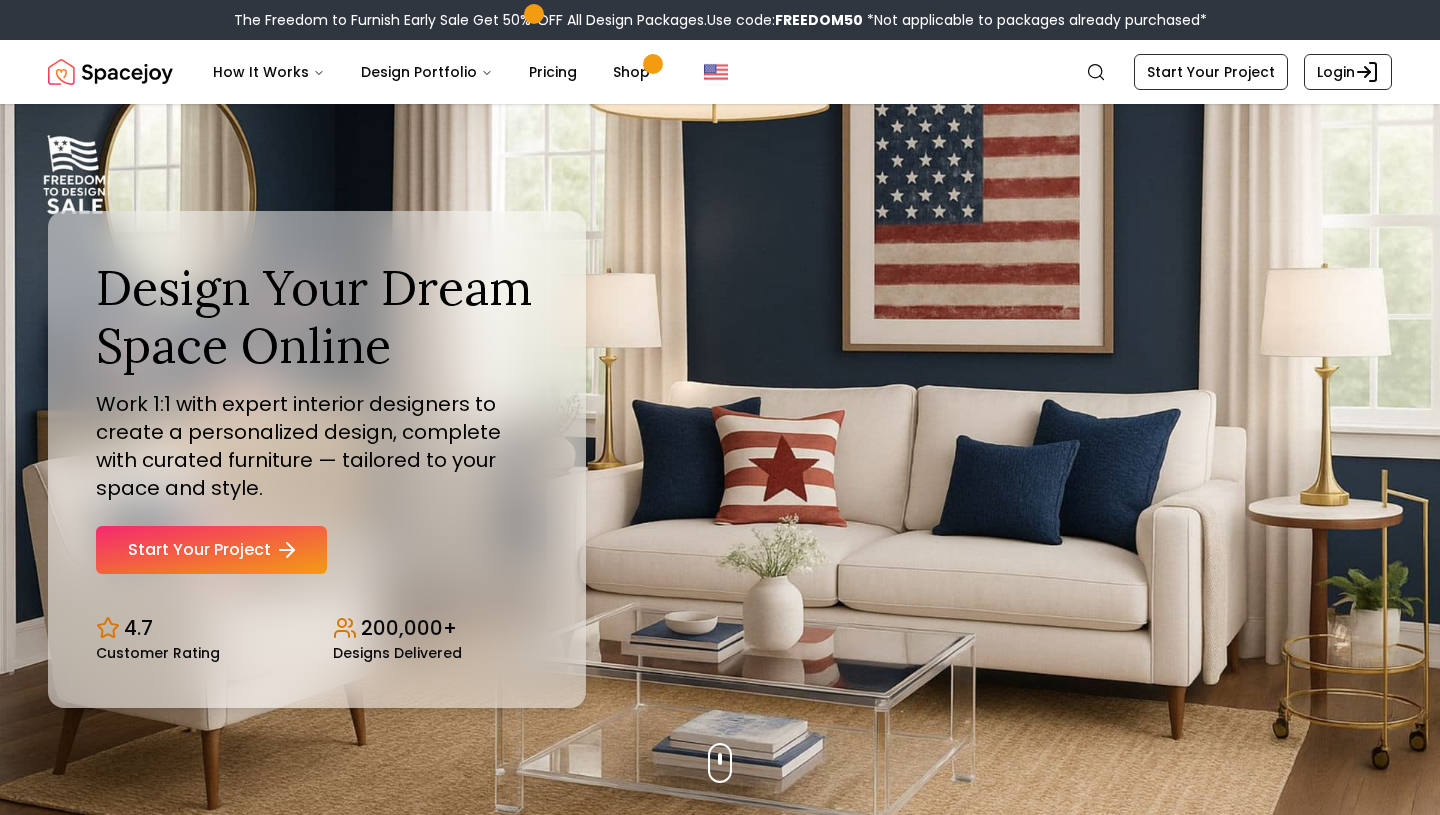 click 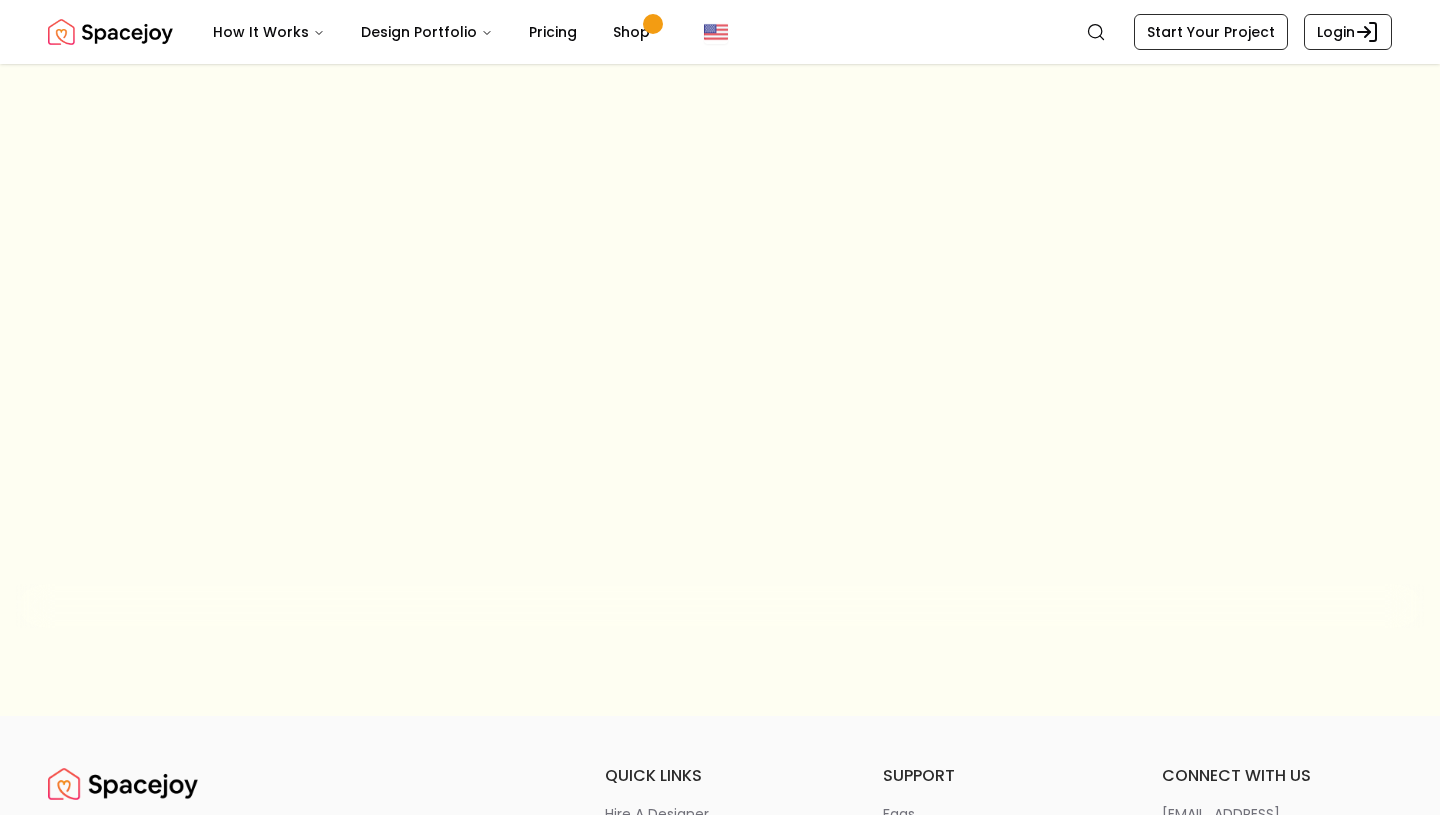 scroll, scrollTop: 0, scrollLeft: 0, axis: both 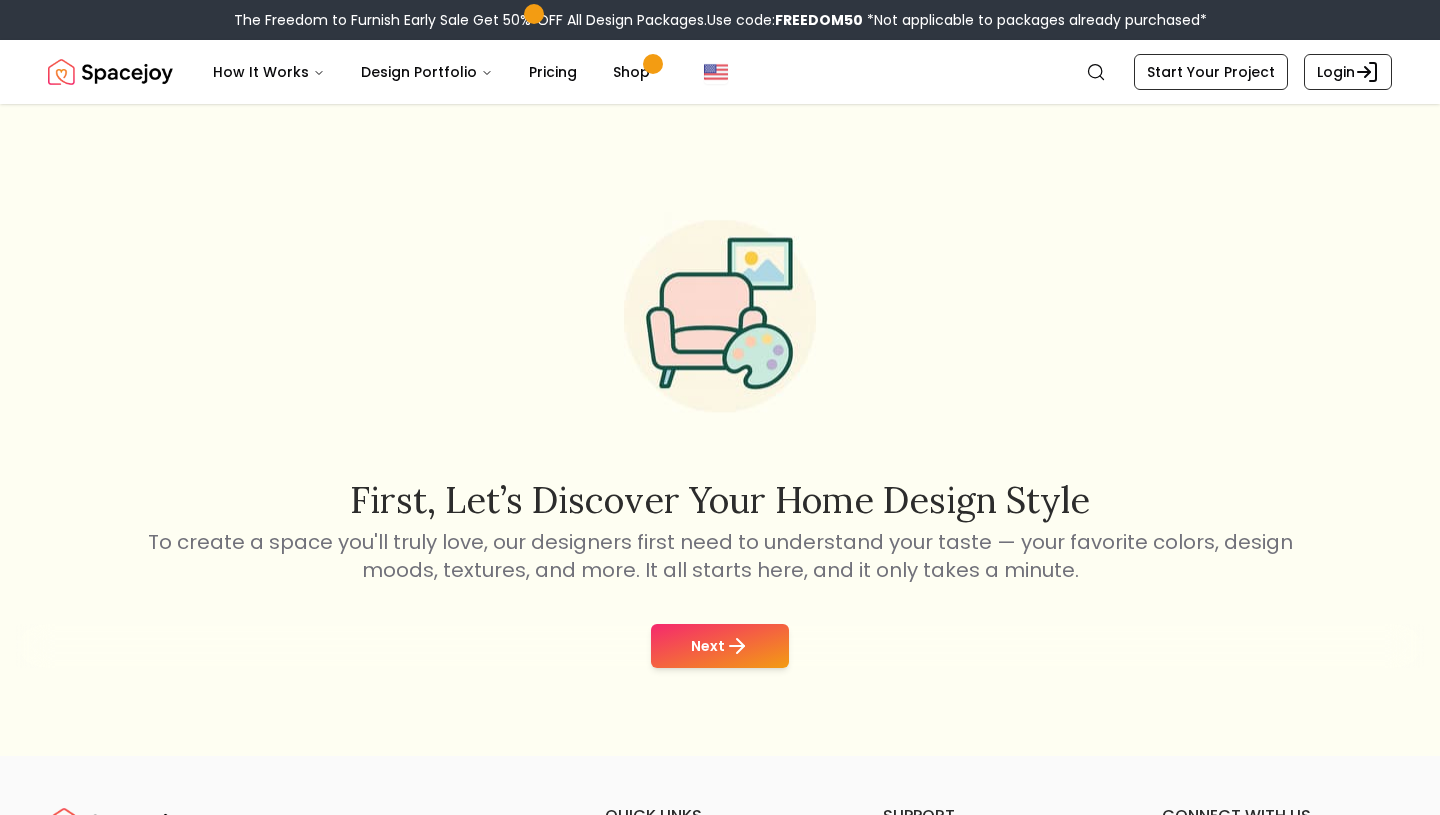 click on "Next" at bounding box center [720, 646] 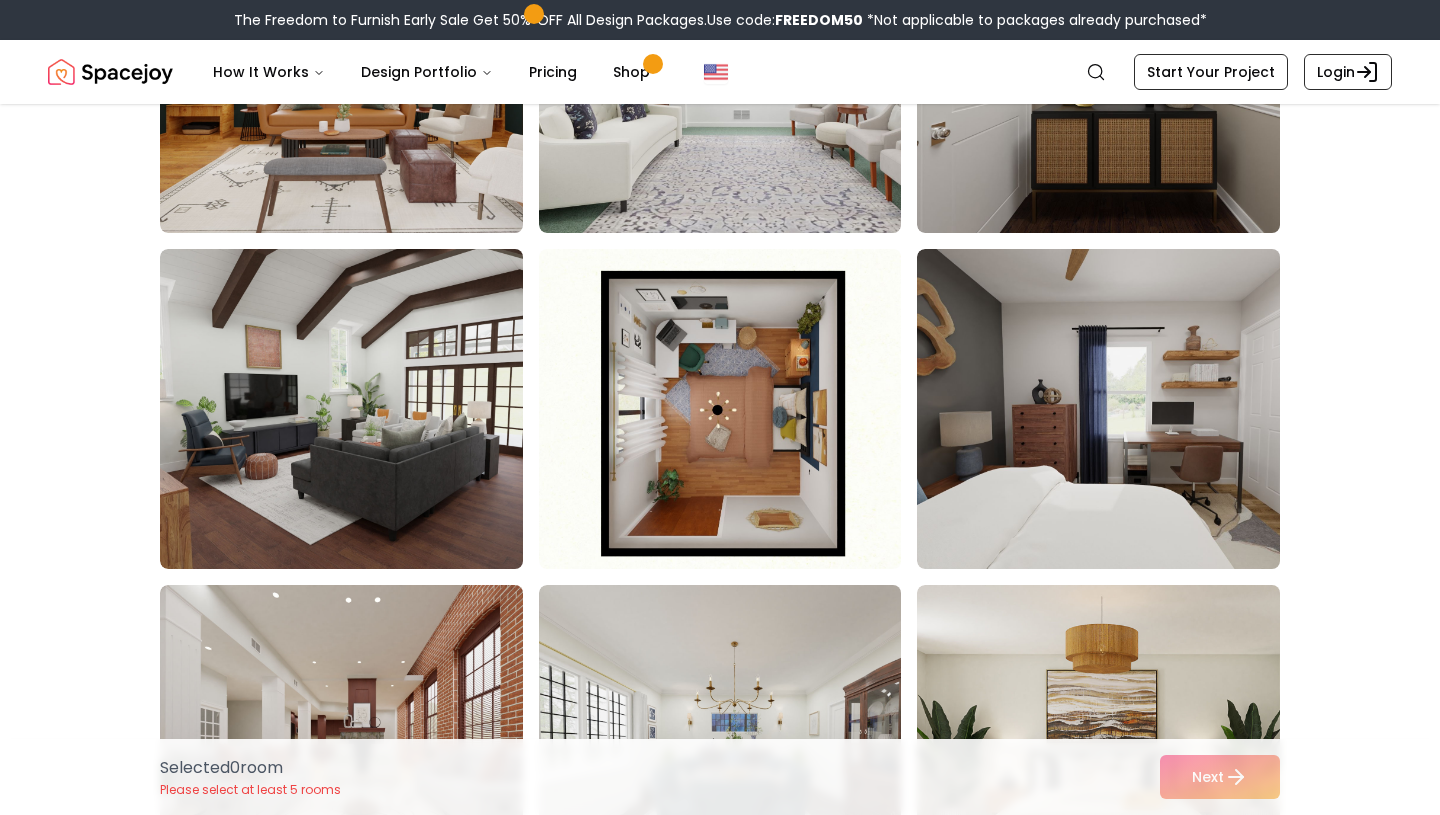 scroll, scrollTop: 362, scrollLeft: 0, axis: vertical 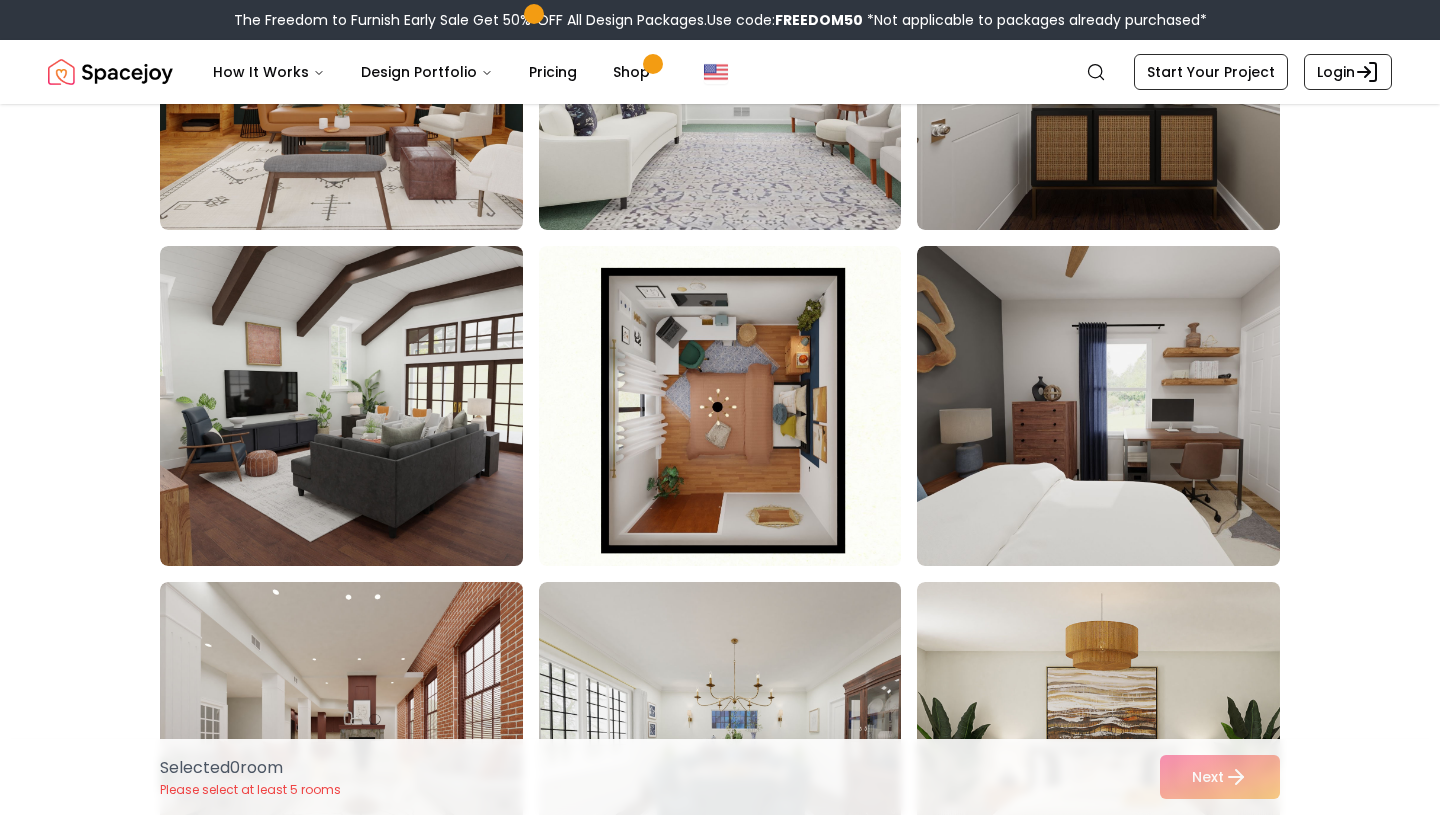 click at bounding box center [360, 406] 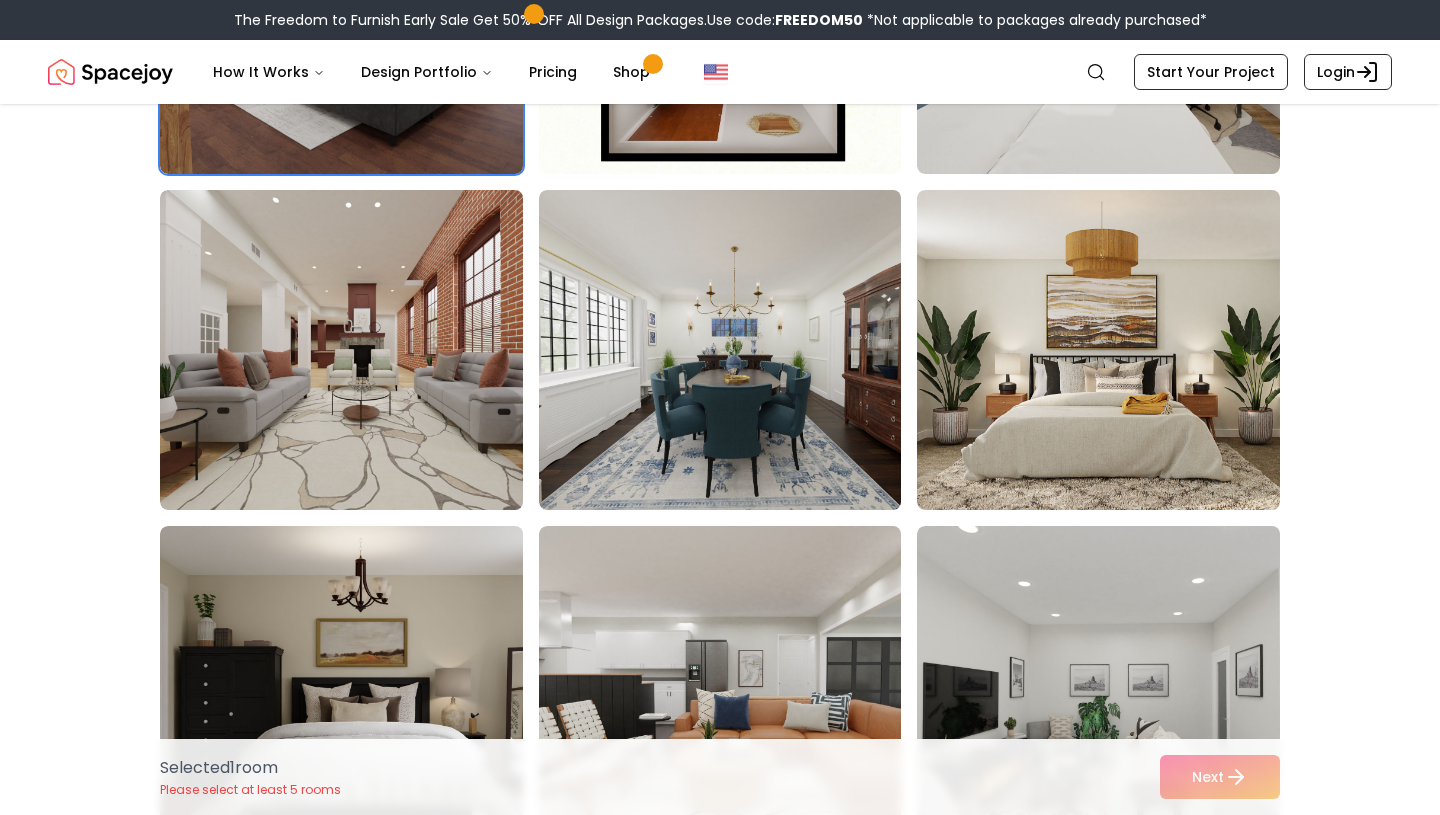 scroll, scrollTop: 793, scrollLeft: 0, axis: vertical 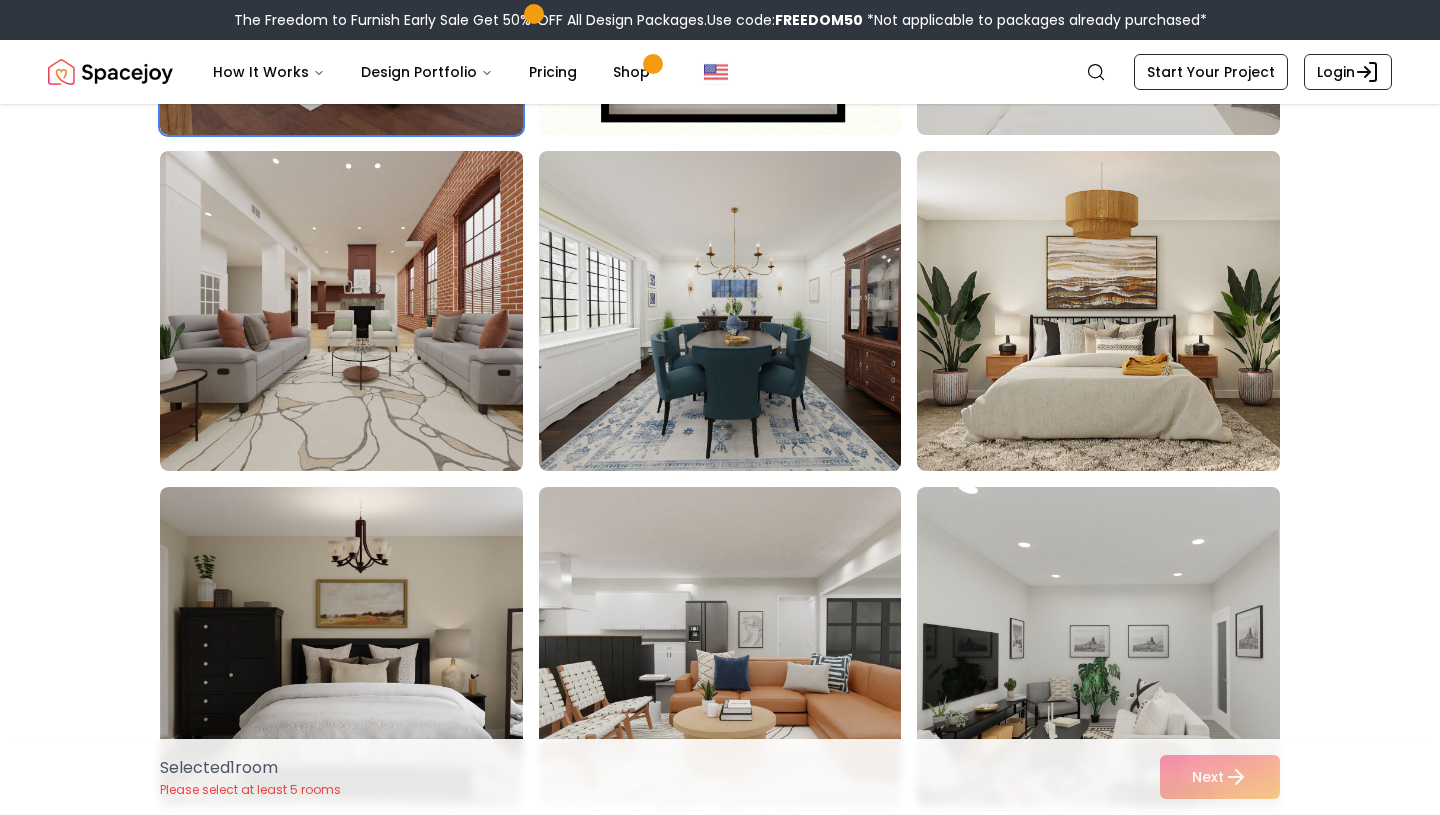 click at bounding box center [360, 311] 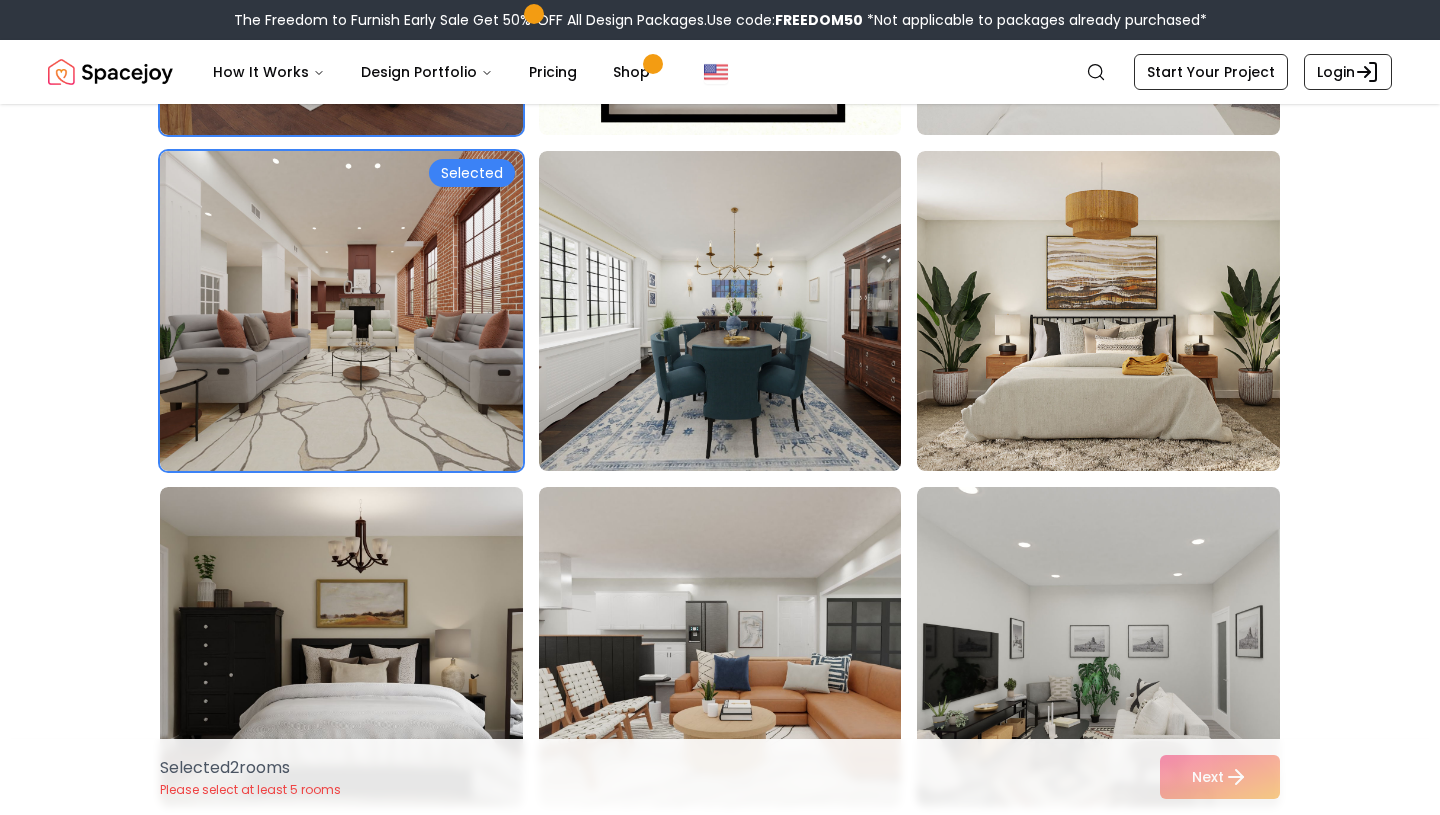scroll, scrollTop: 1018, scrollLeft: 0, axis: vertical 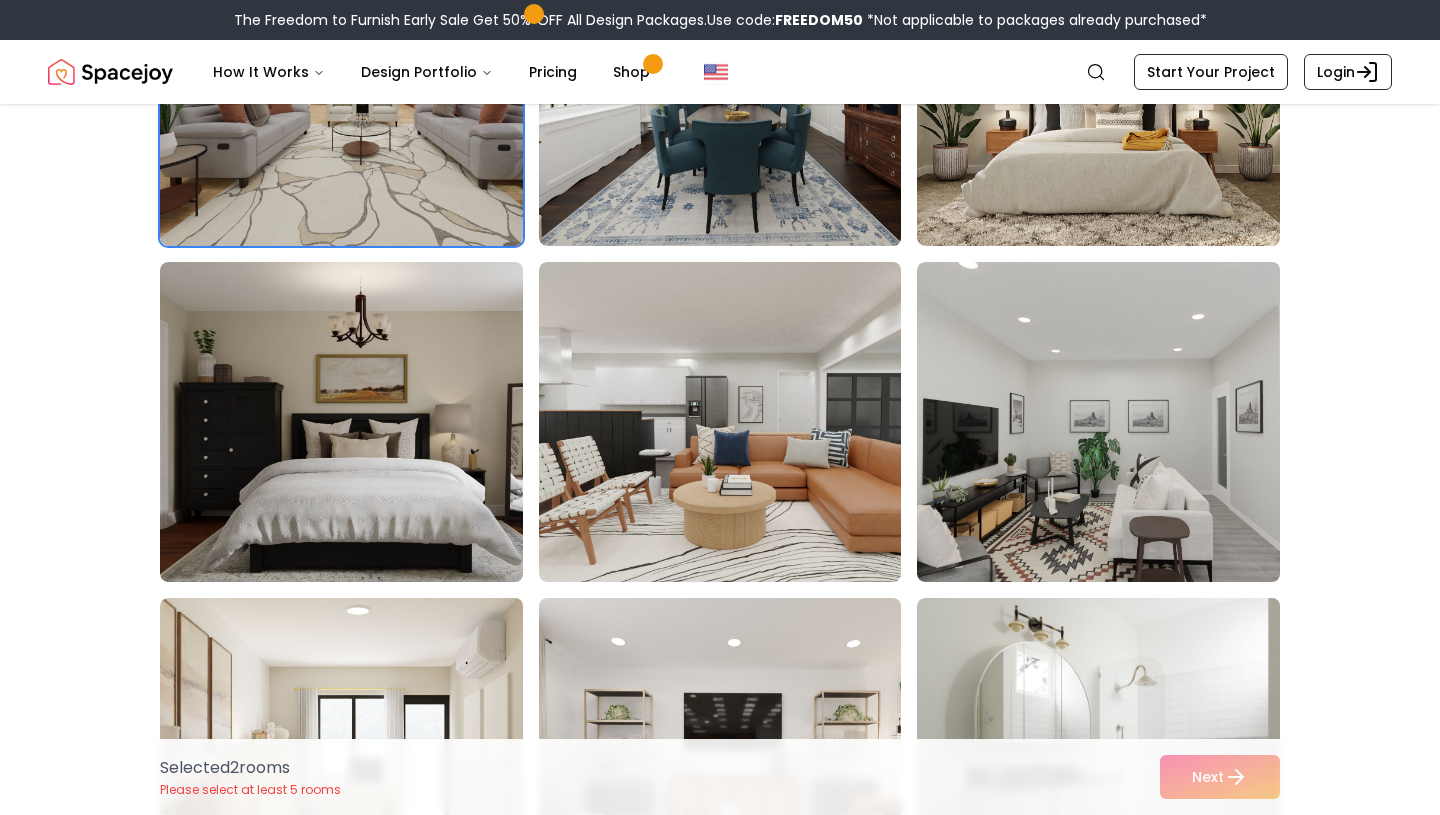 click at bounding box center (1117, 422) 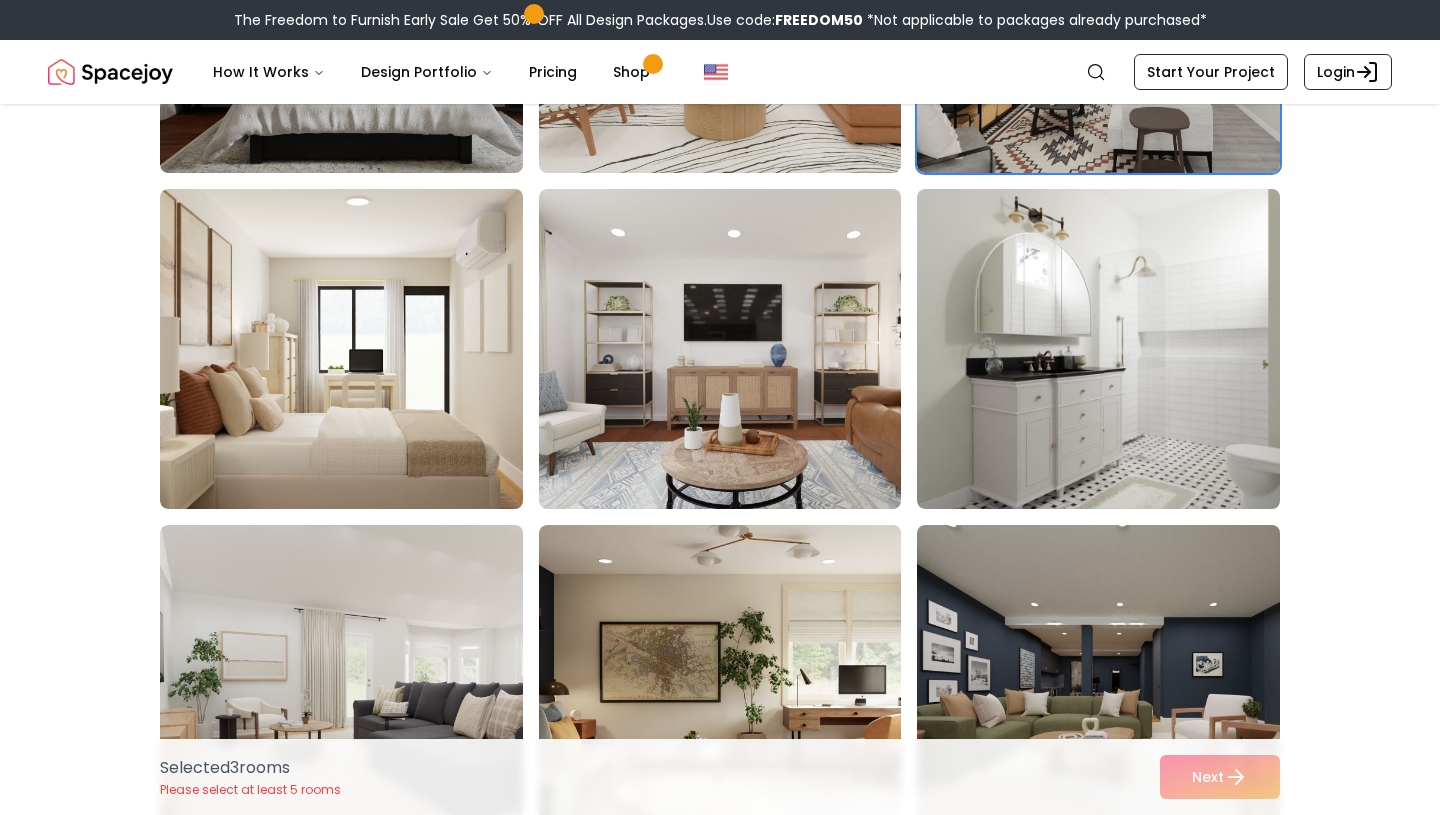 scroll, scrollTop: 1708, scrollLeft: 0, axis: vertical 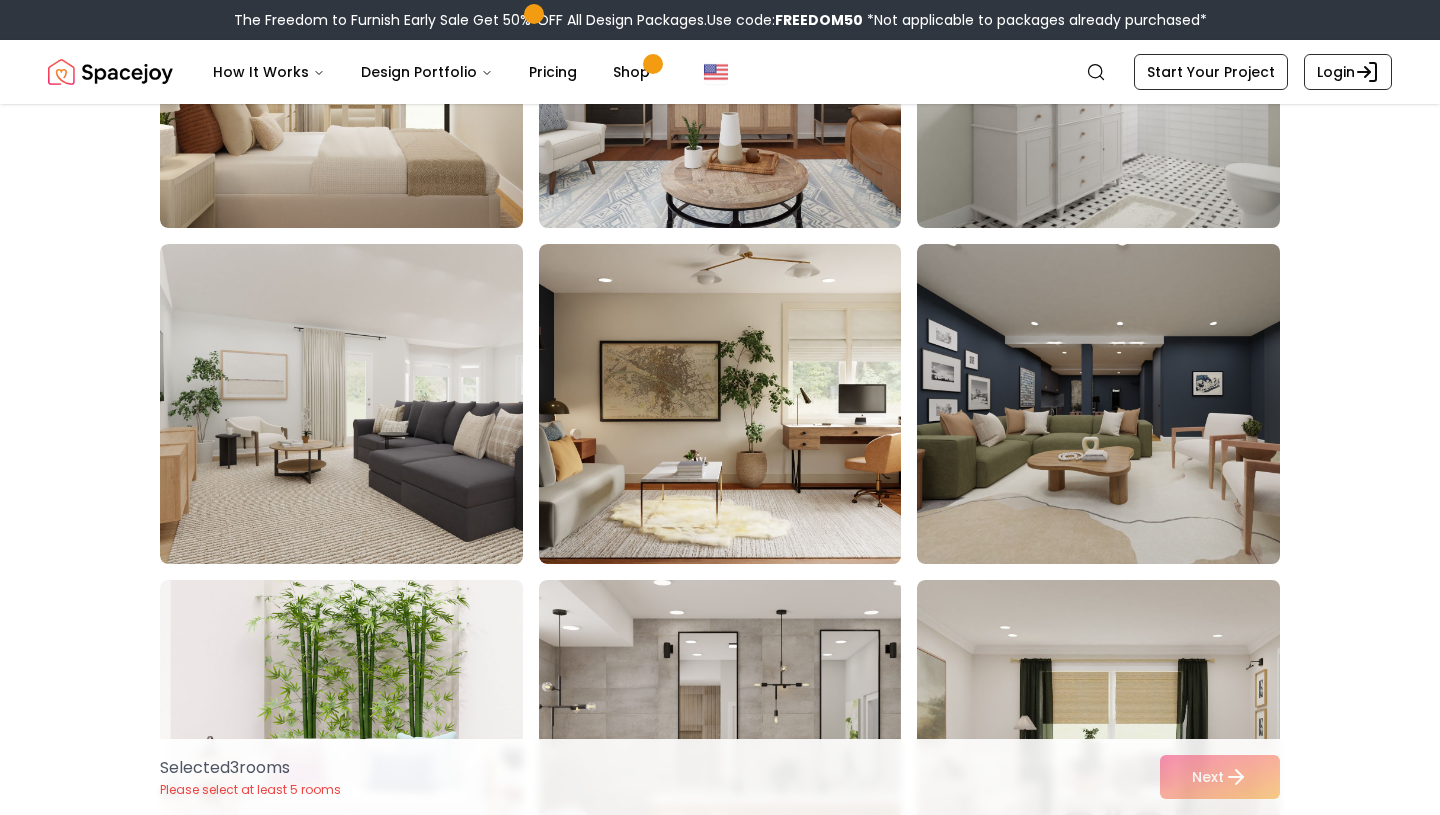 click at bounding box center [360, 404] 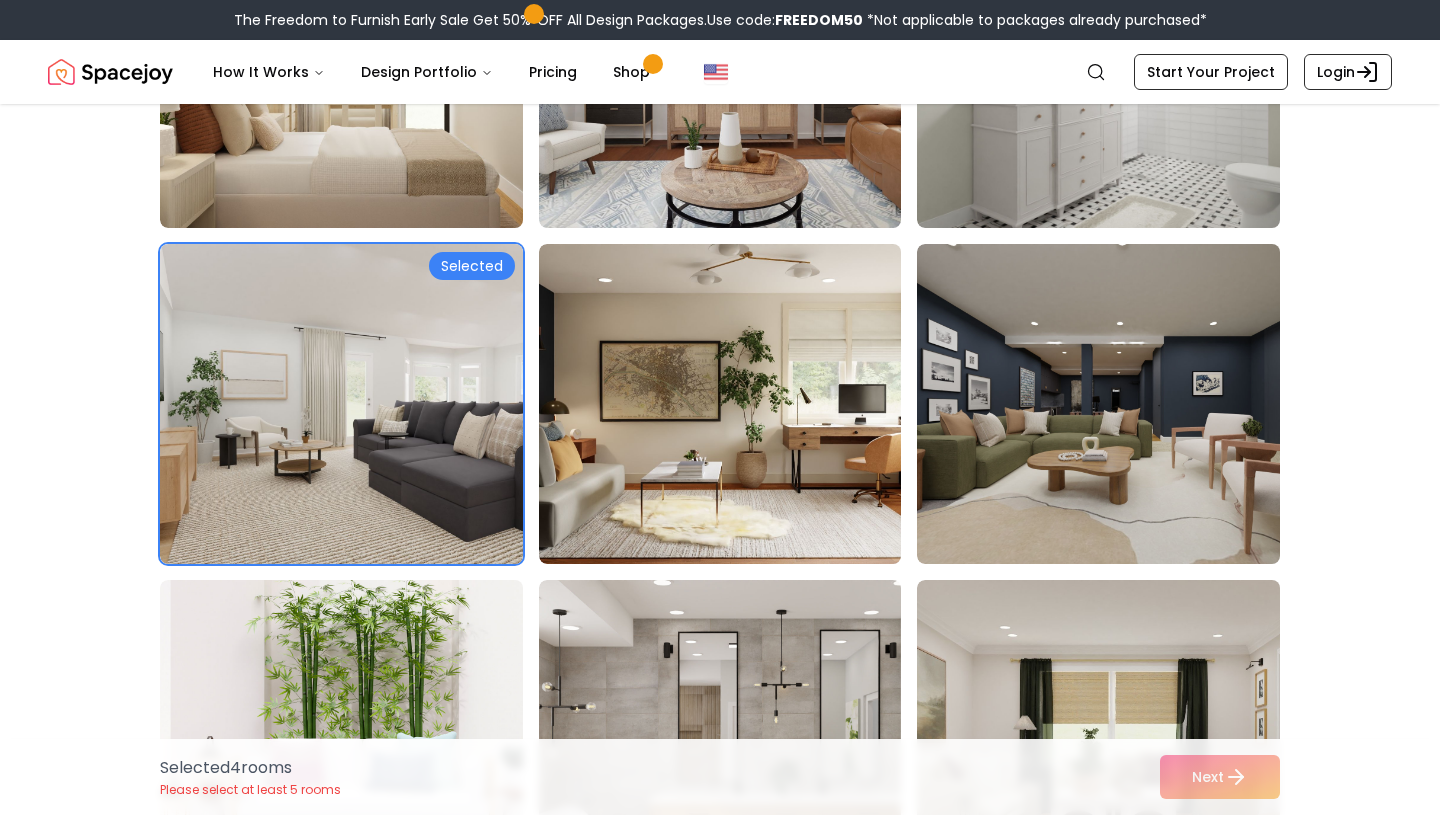 click at bounding box center [1117, 404] 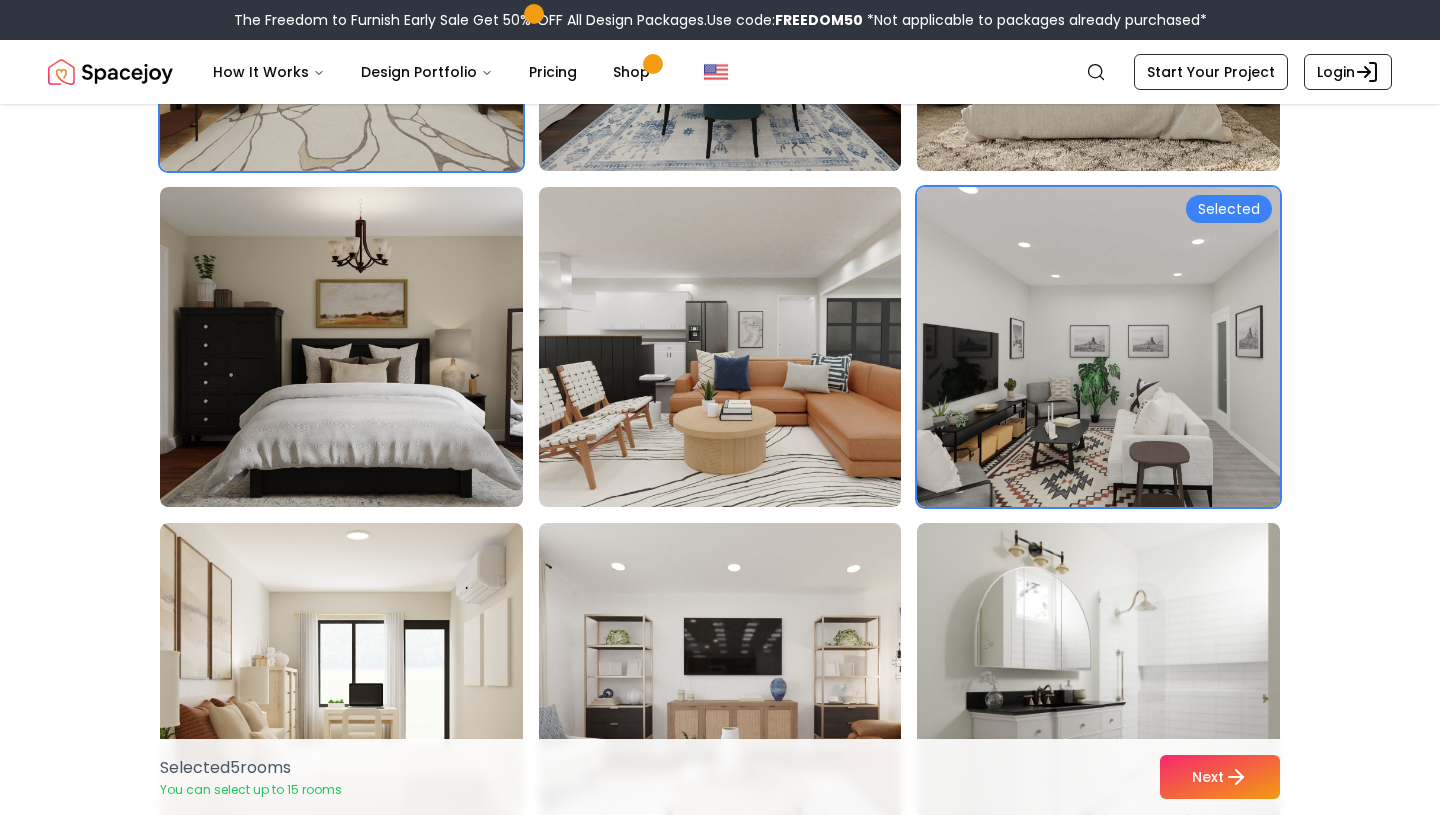 click at bounding box center (1117, 347) 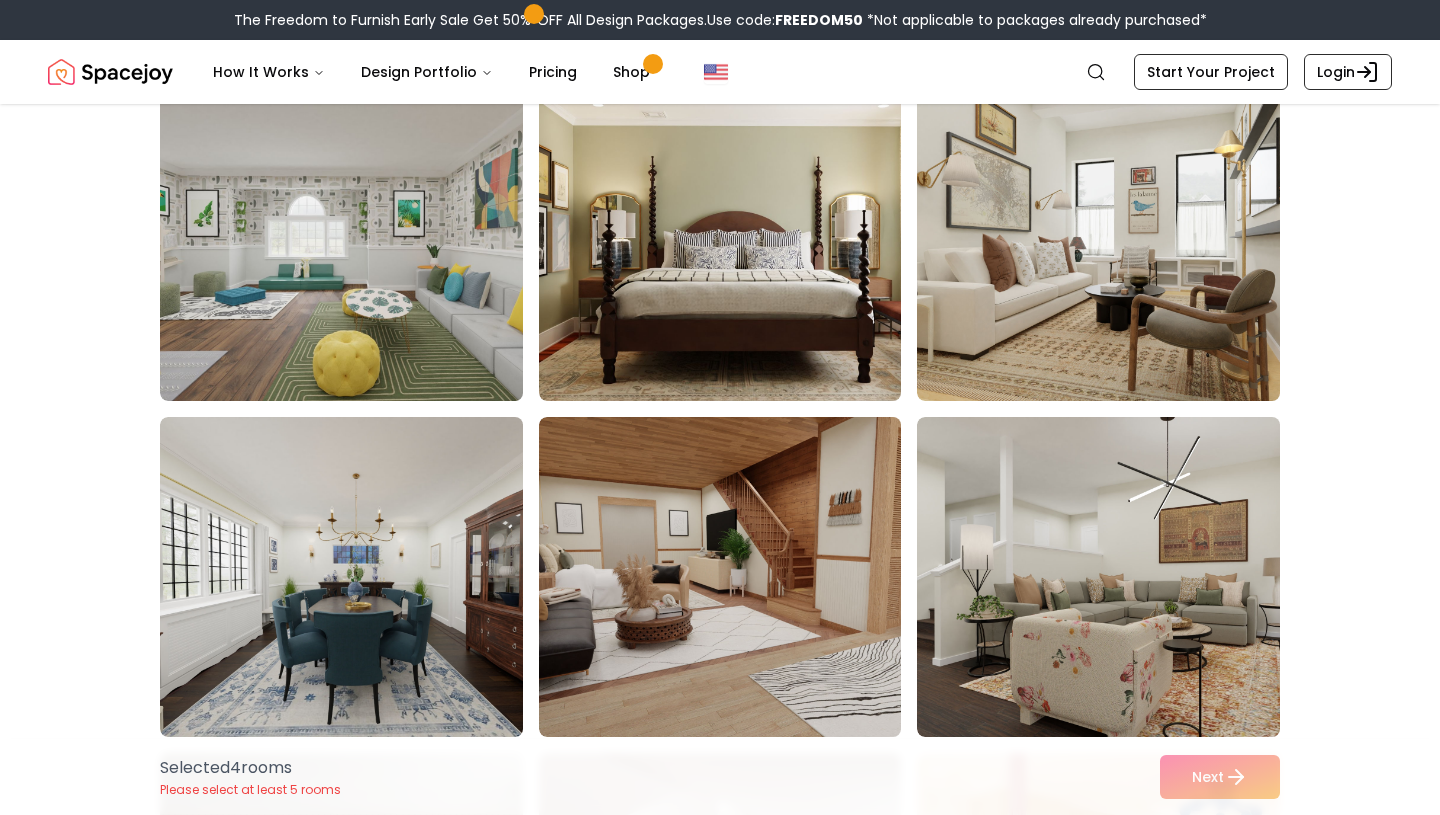 scroll, scrollTop: 3007, scrollLeft: 0, axis: vertical 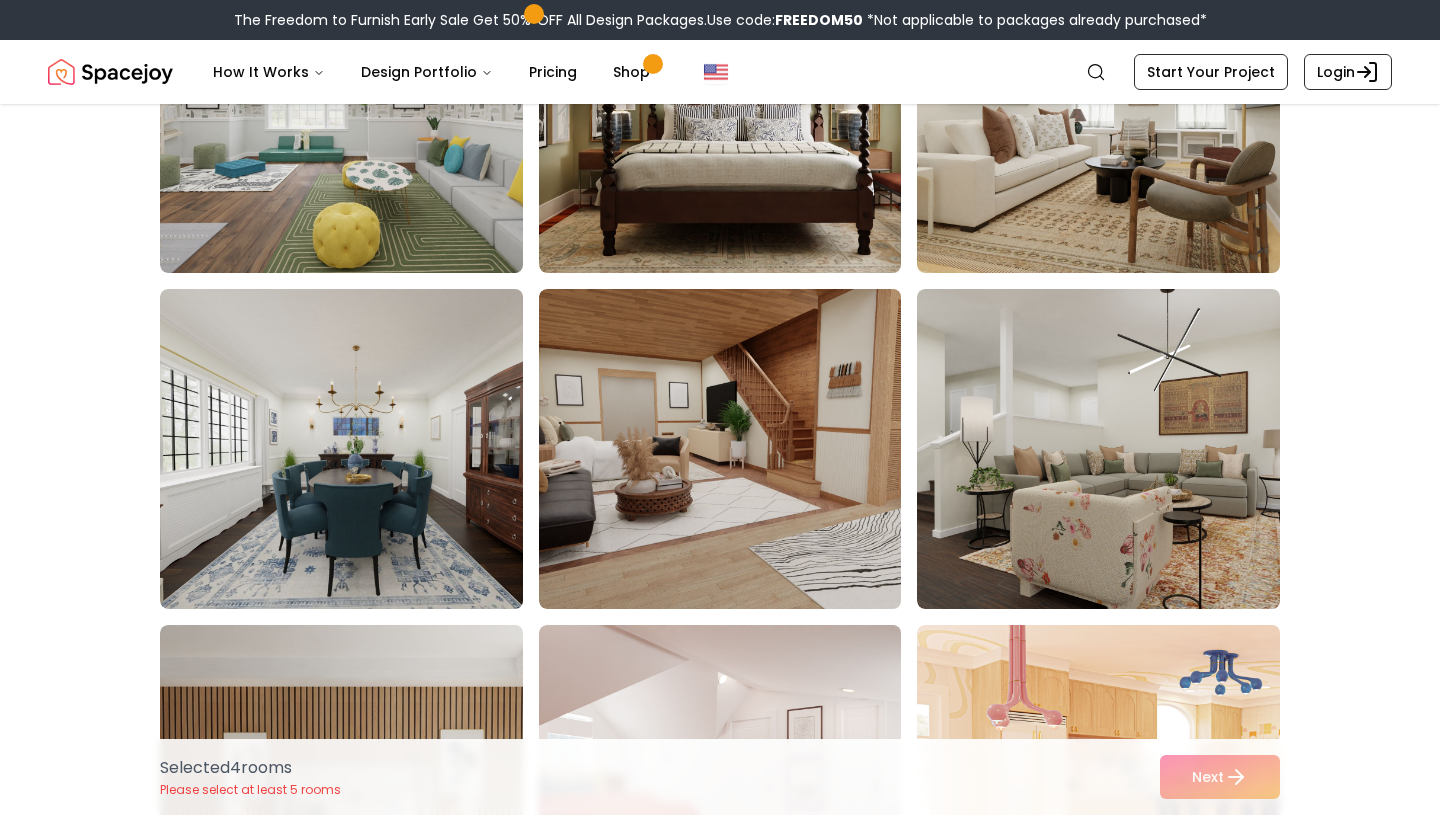 click at bounding box center (739, 449) 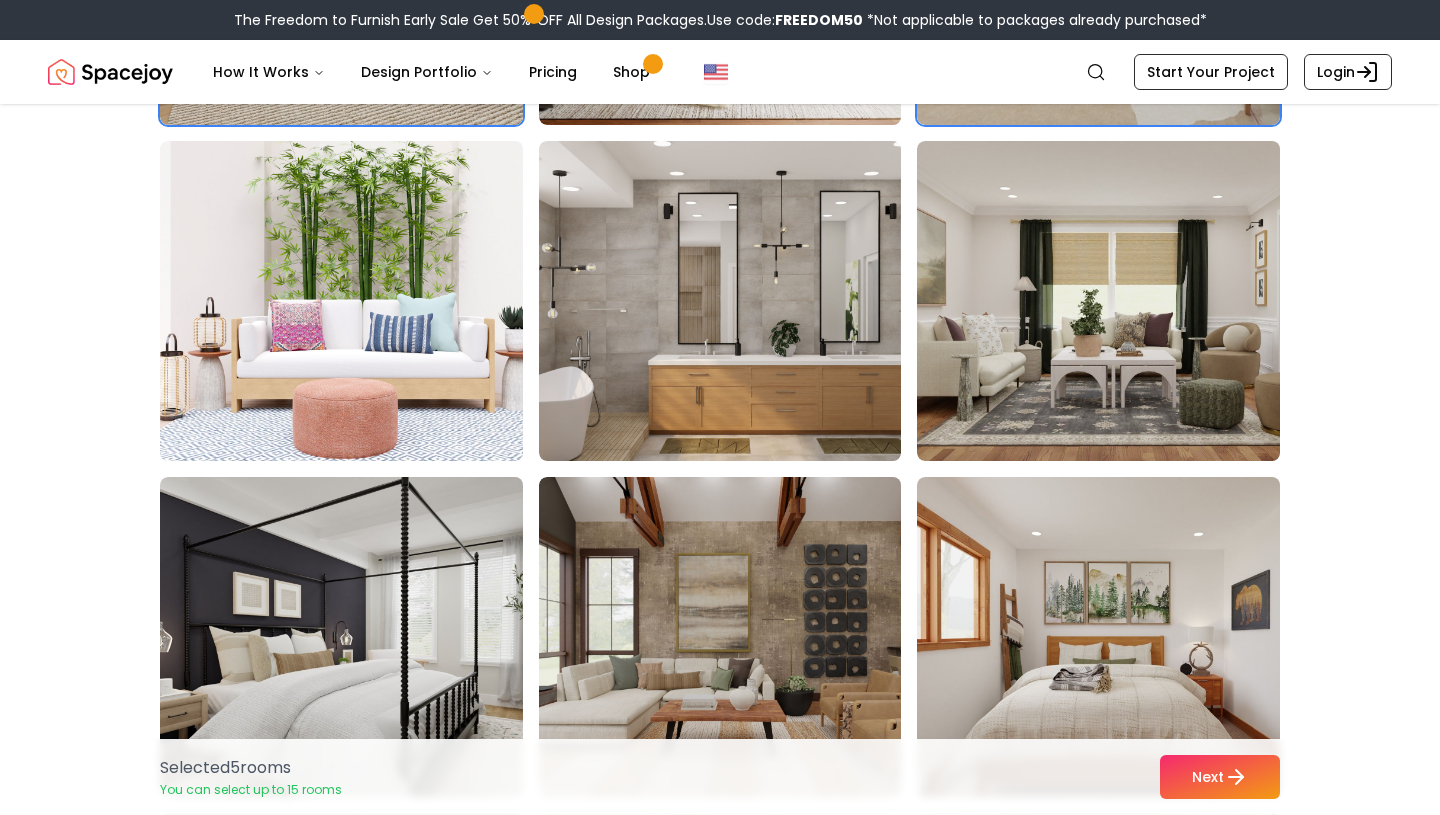 scroll, scrollTop: 2149, scrollLeft: 0, axis: vertical 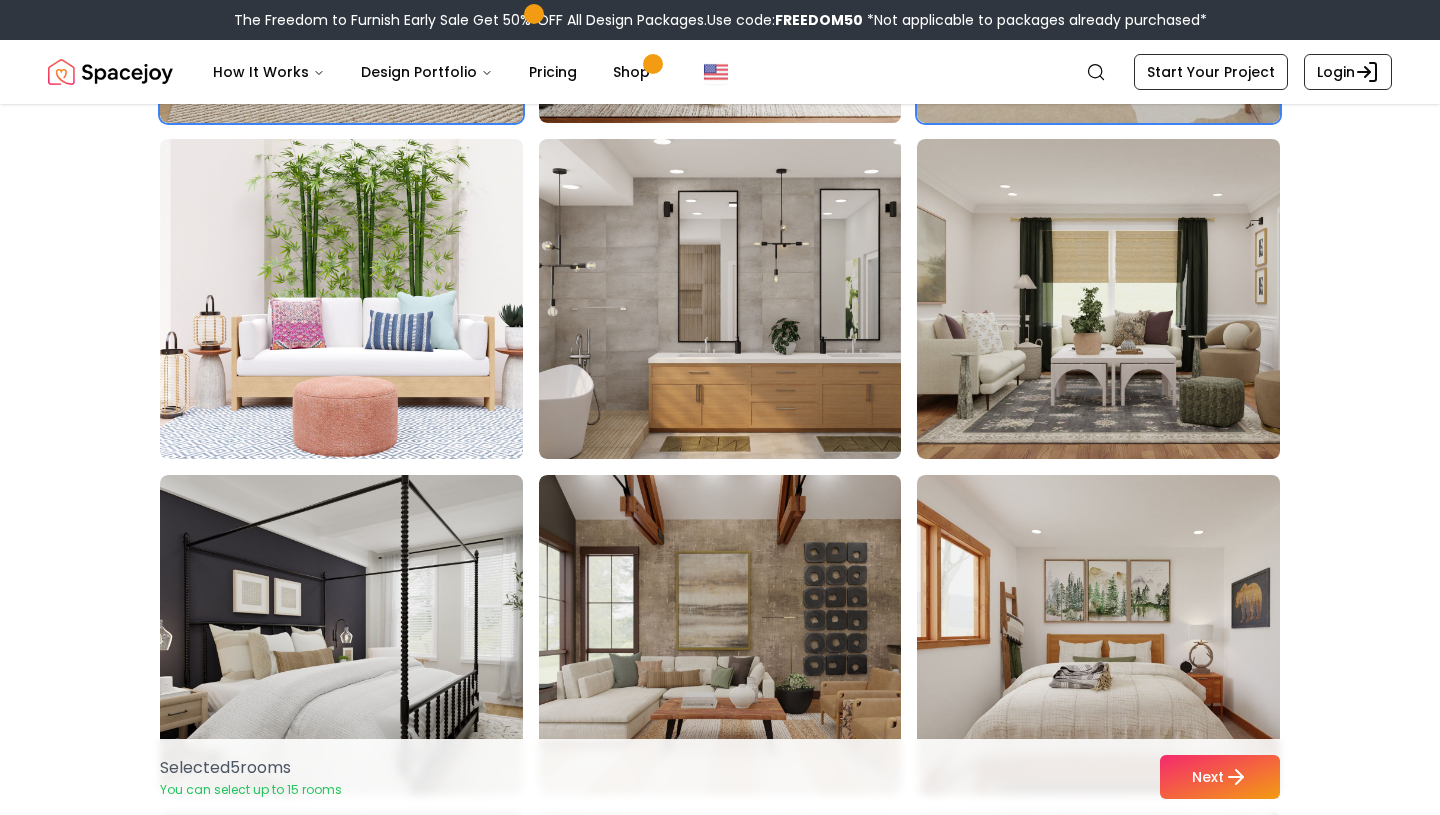 click at bounding box center (739, 299) 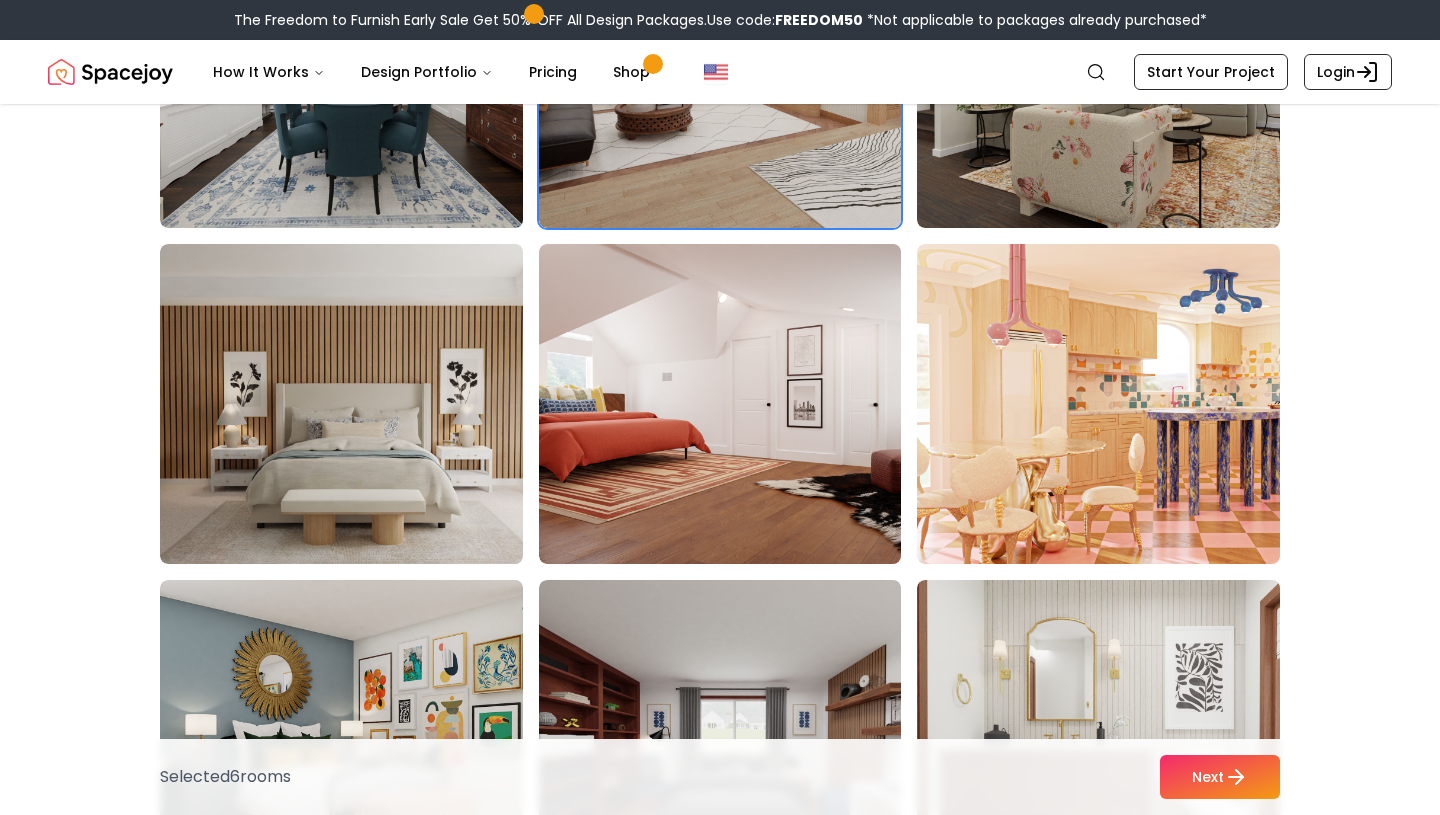 scroll, scrollTop: 3403, scrollLeft: 0, axis: vertical 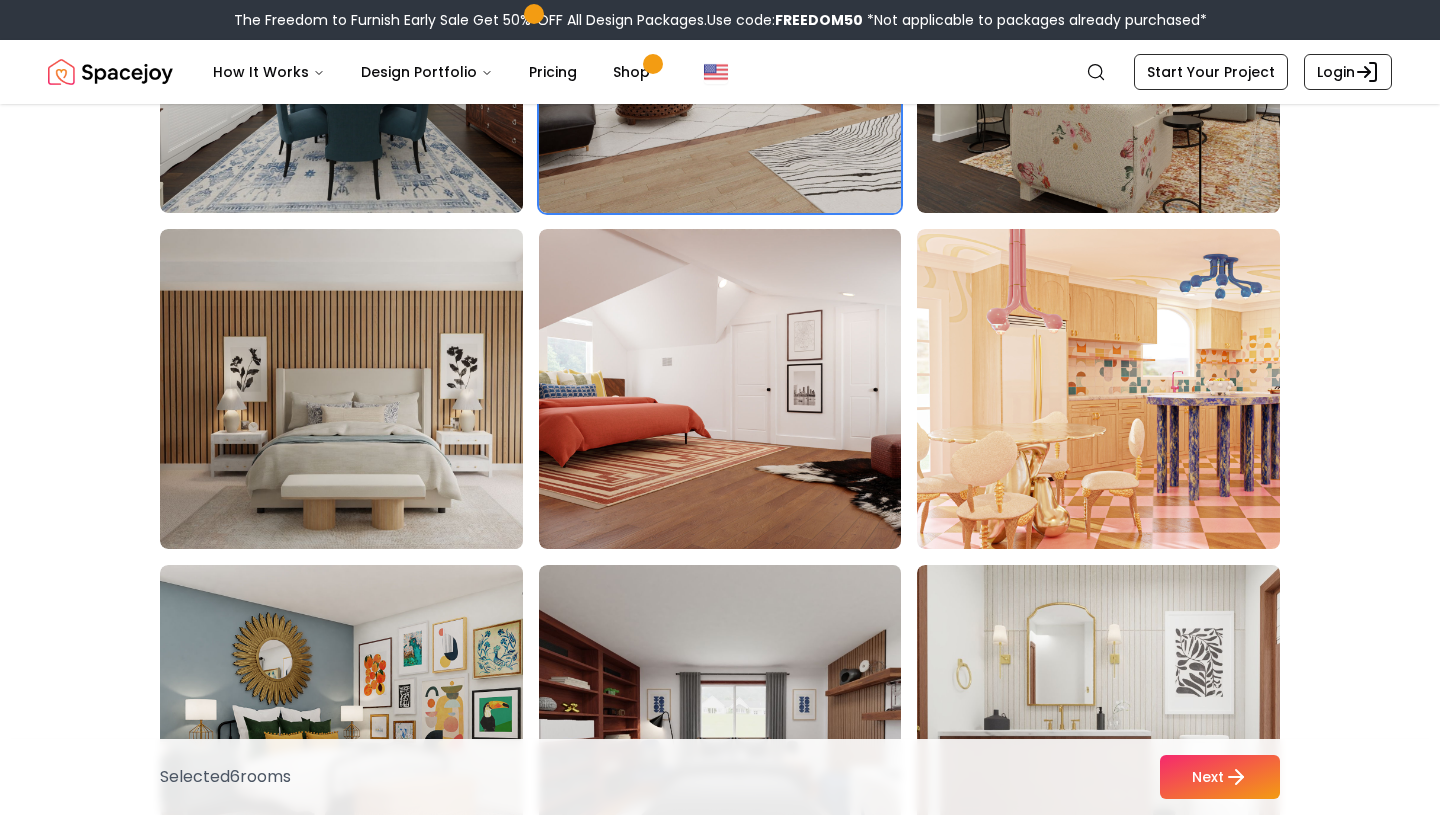 click at bounding box center (739, 389) 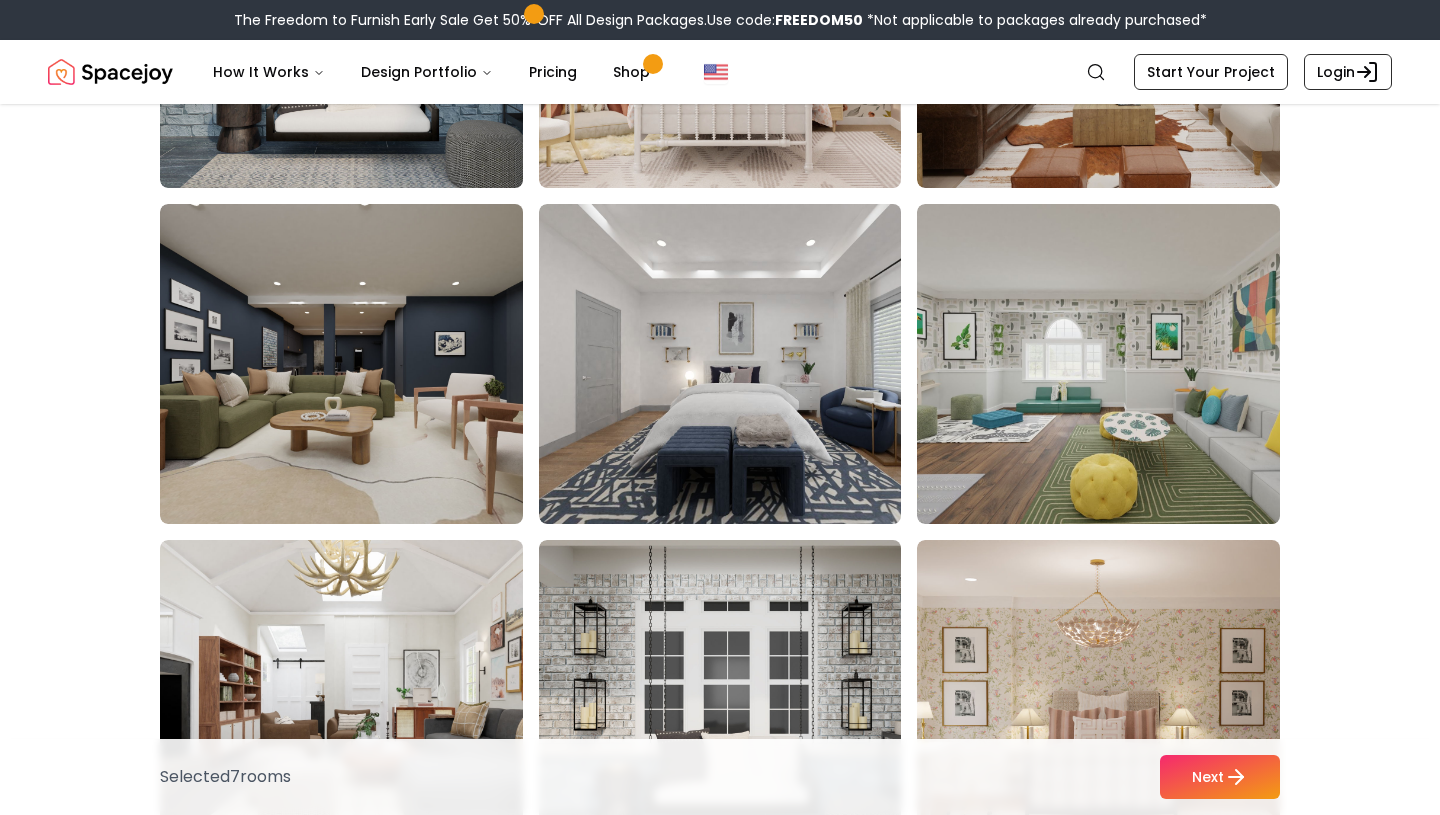 scroll, scrollTop: 4440, scrollLeft: 0, axis: vertical 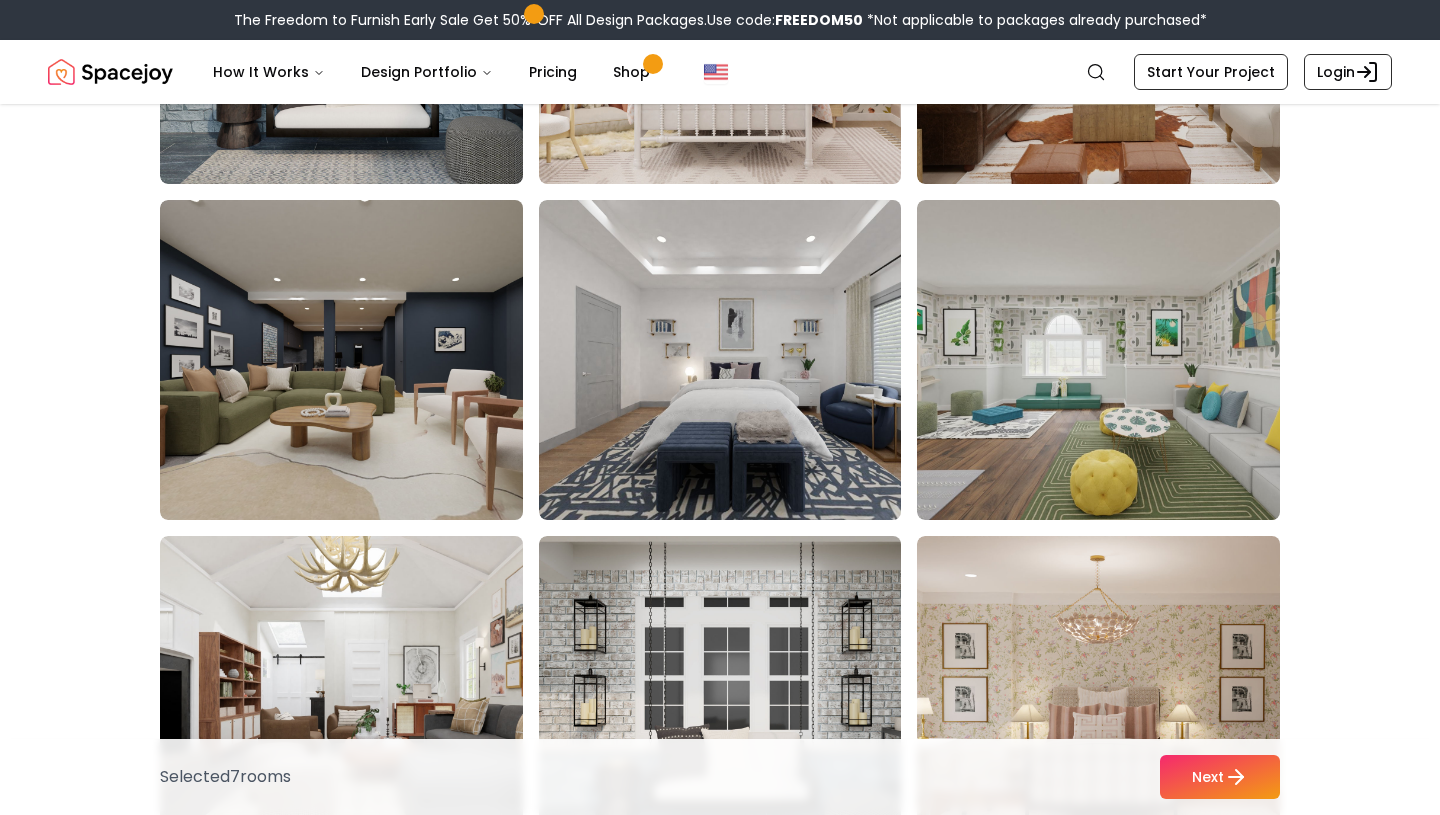 click at bounding box center [360, 360] 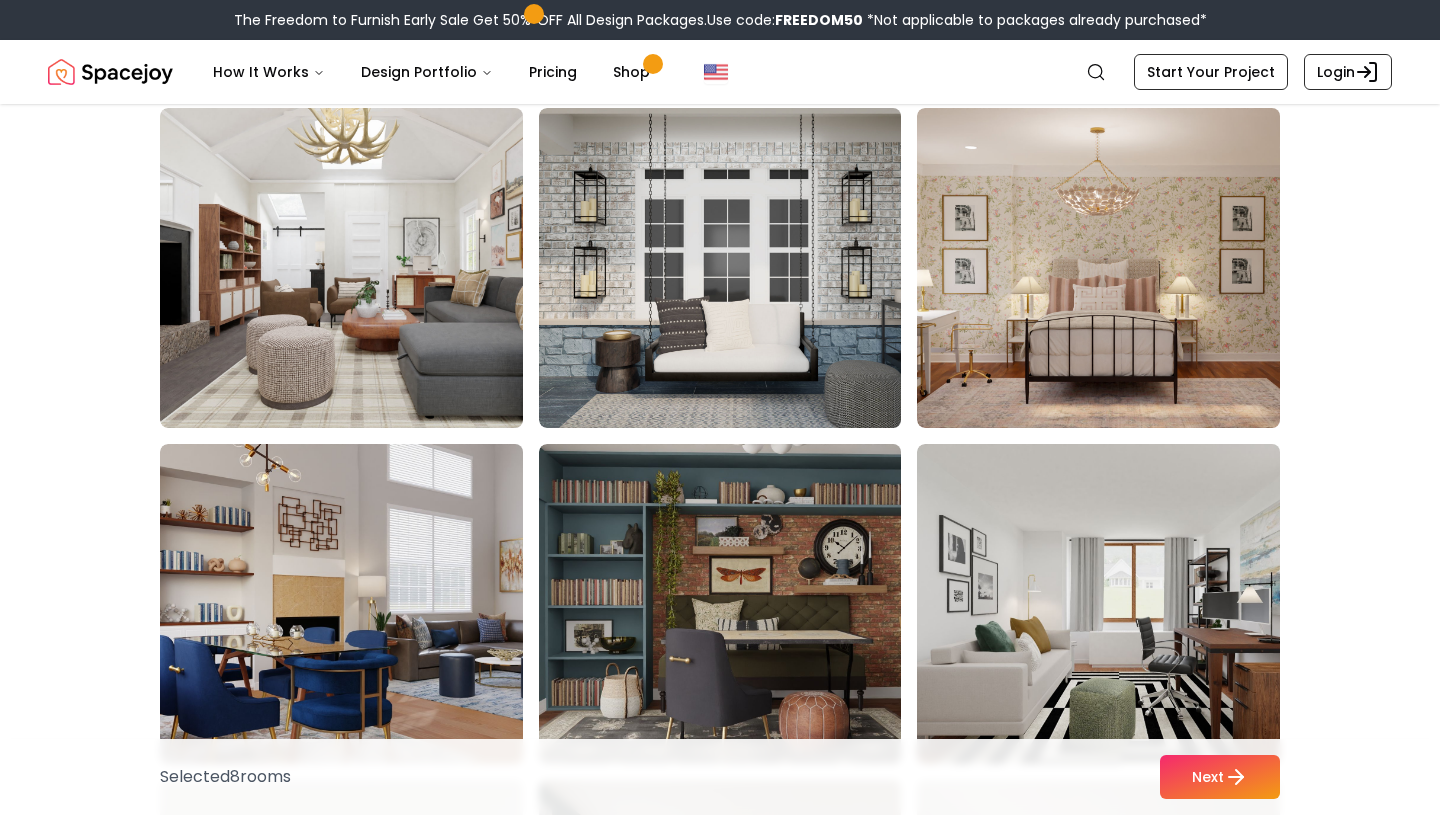 scroll, scrollTop: 4867, scrollLeft: 0, axis: vertical 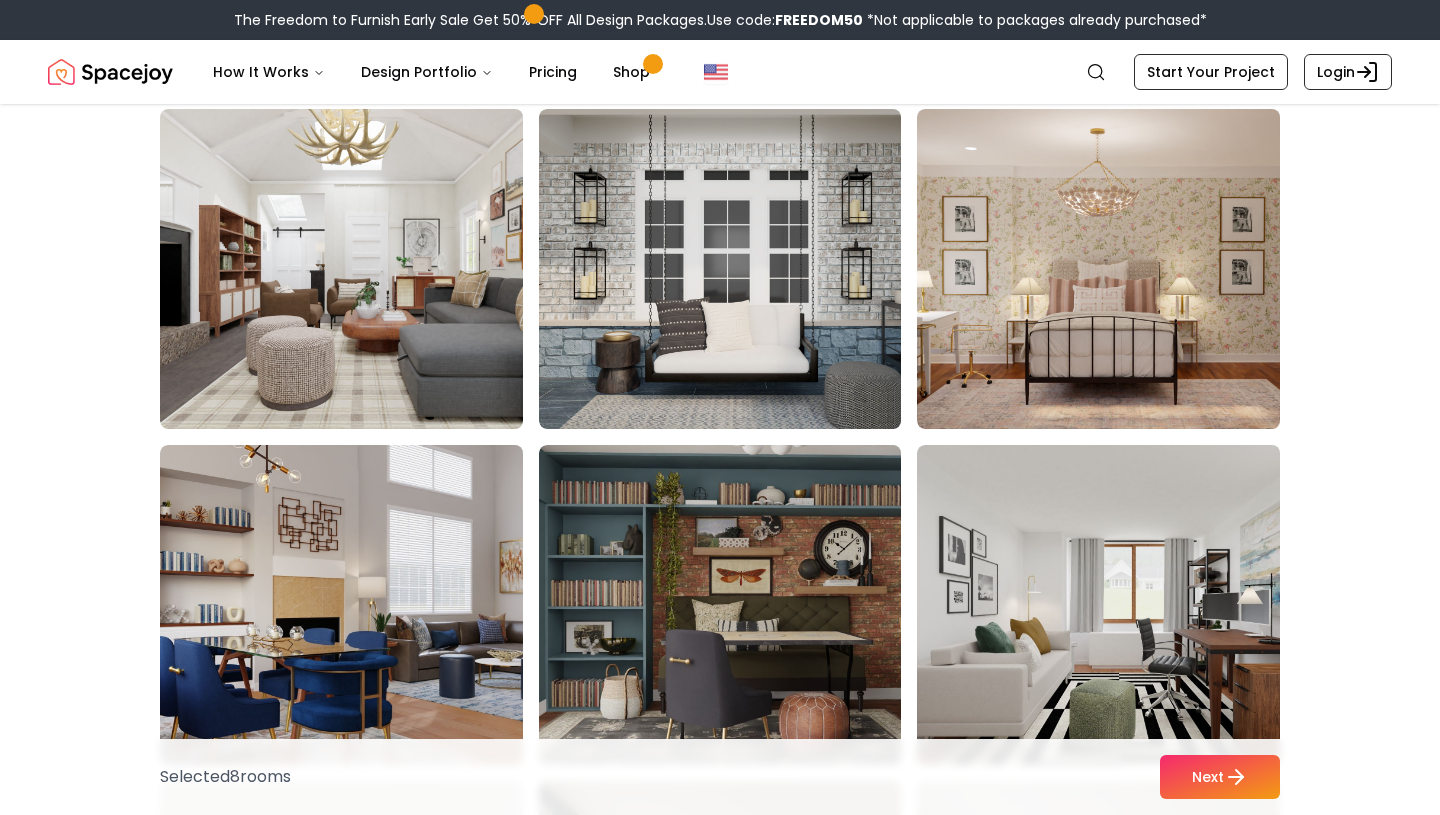 click at bounding box center (360, 269) 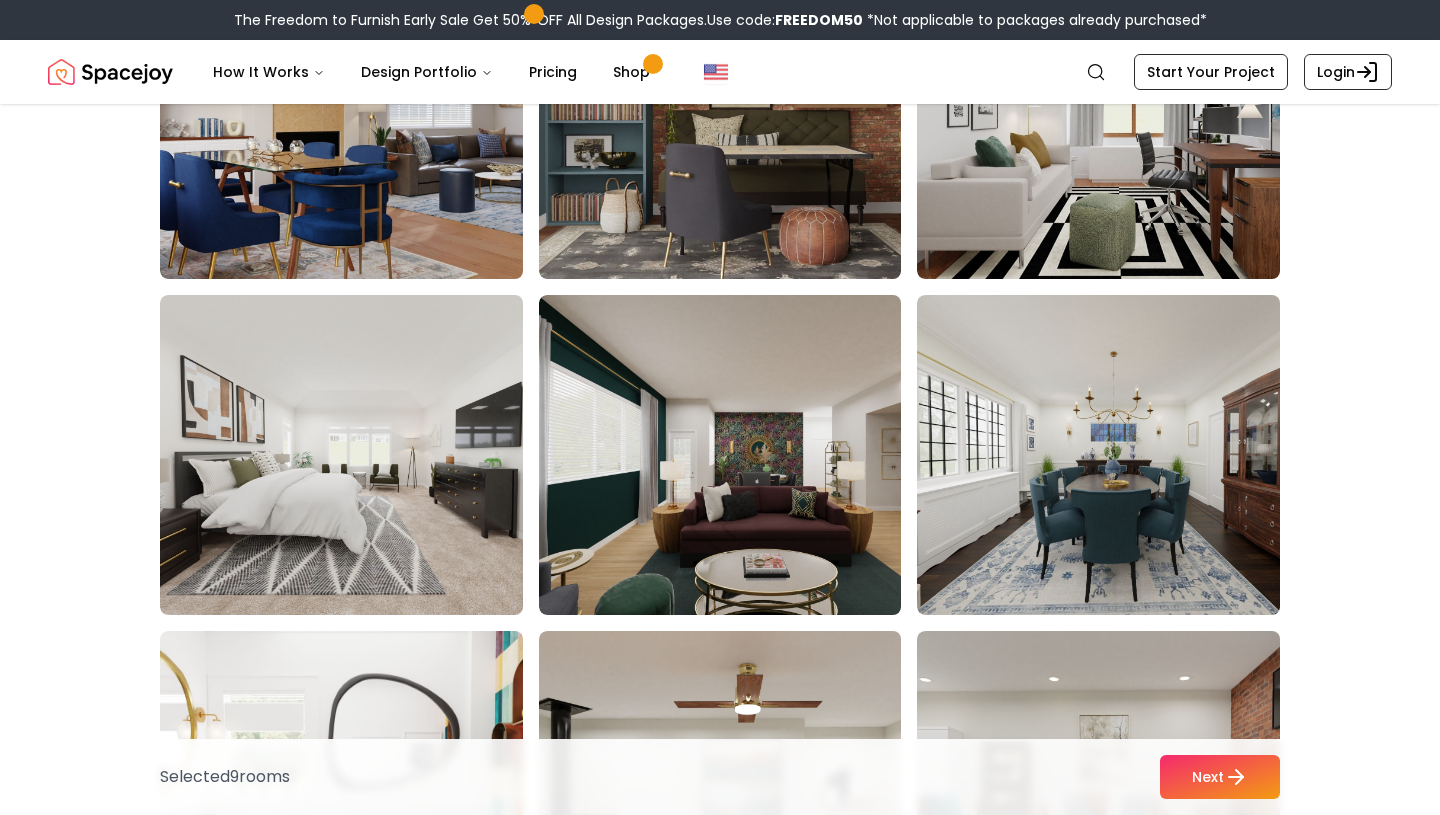 scroll, scrollTop: 5354, scrollLeft: 0, axis: vertical 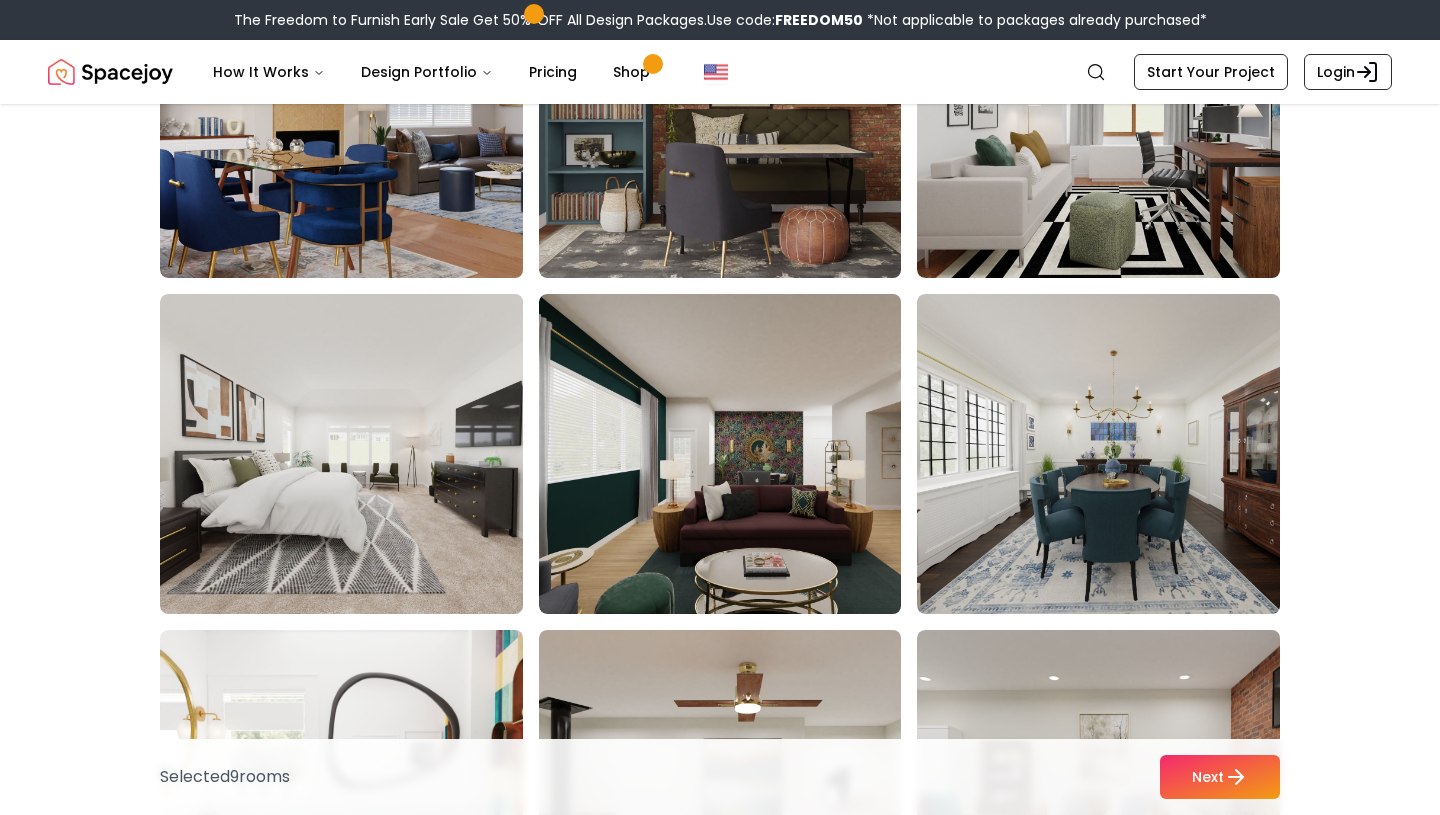 click at bounding box center [360, 454] 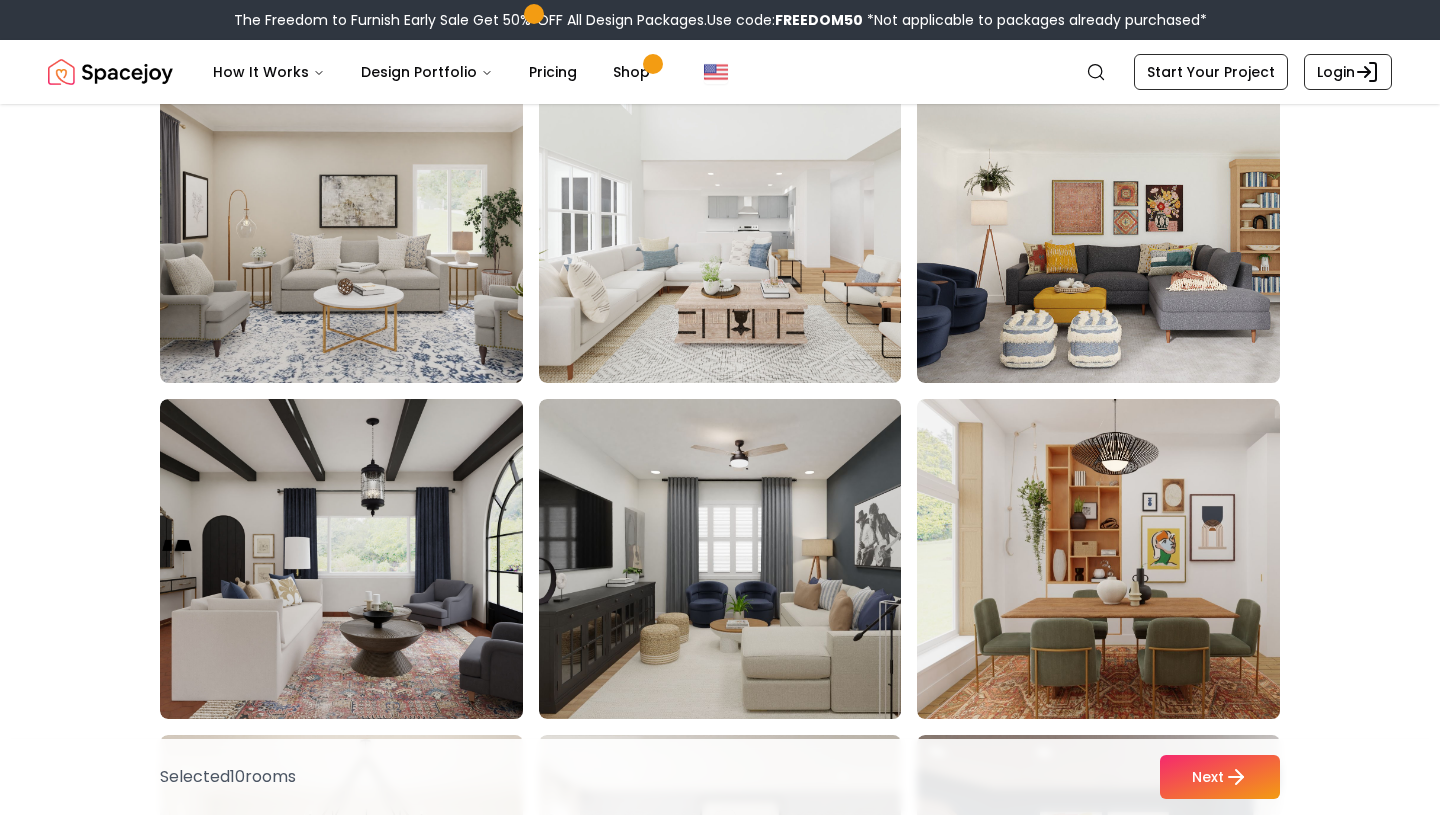 scroll, scrollTop: 6421, scrollLeft: 0, axis: vertical 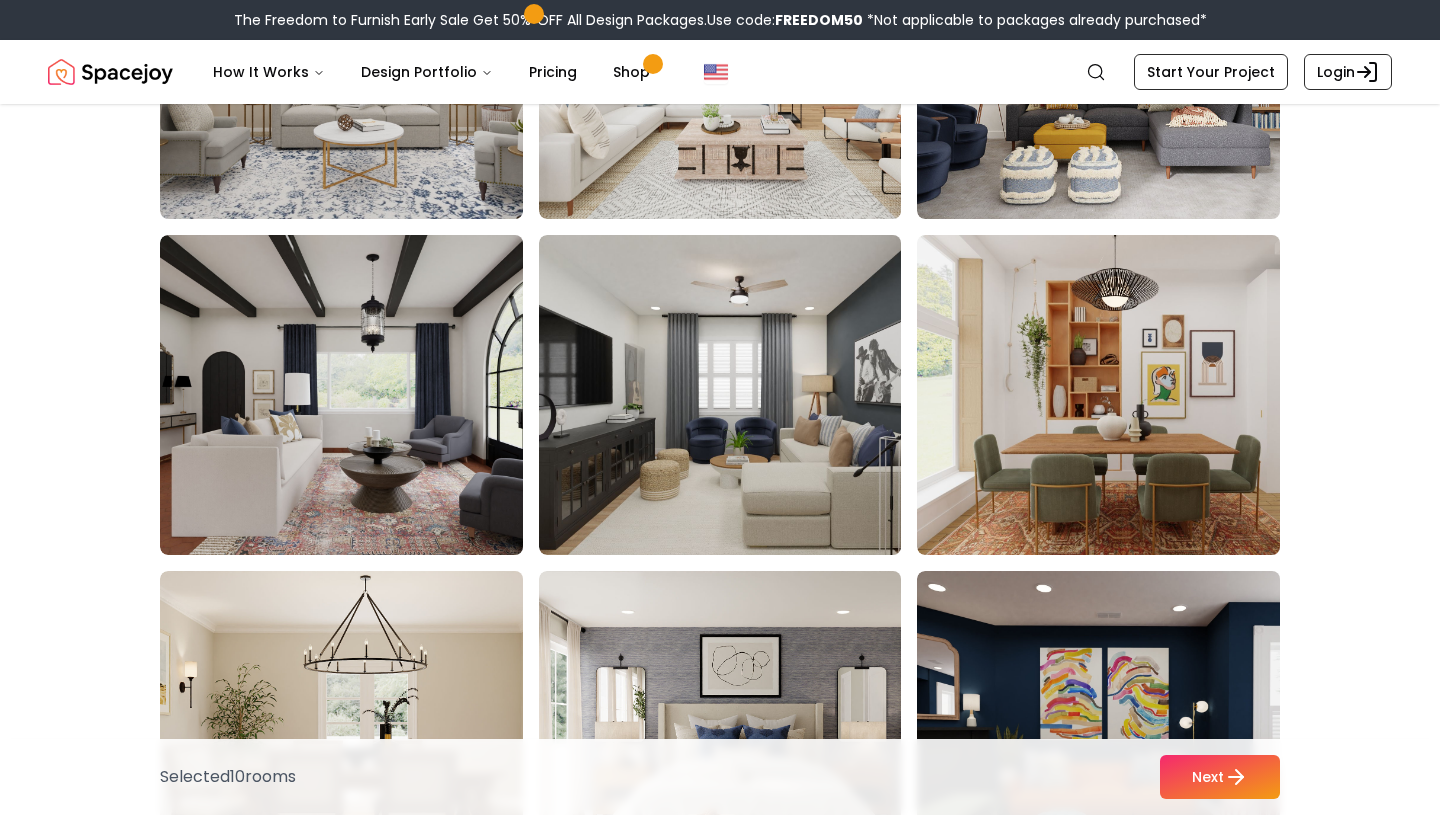 click at bounding box center (739, 395) 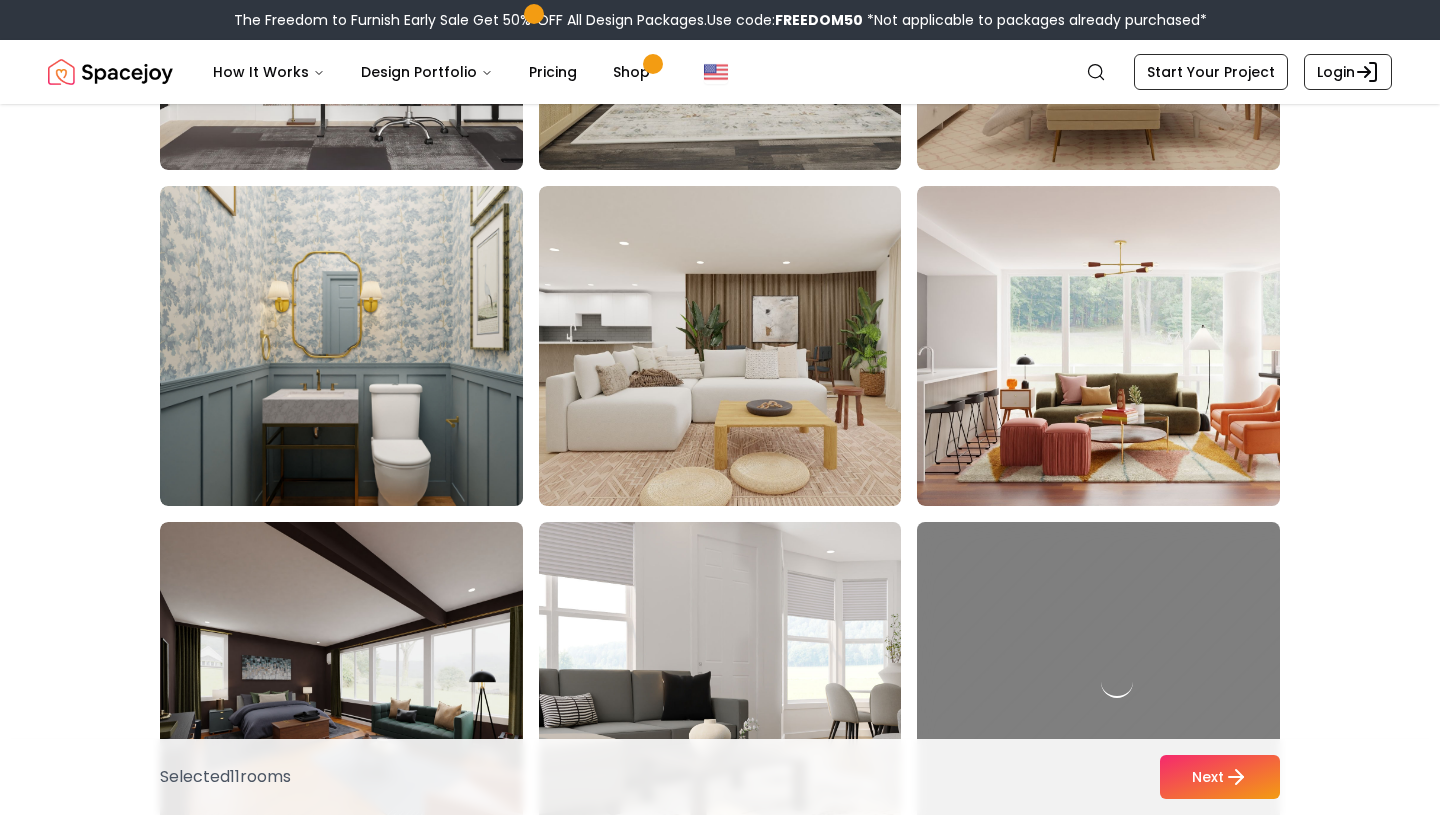 scroll, scrollTop: 8145, scrollLeft: 0, axis: vertical 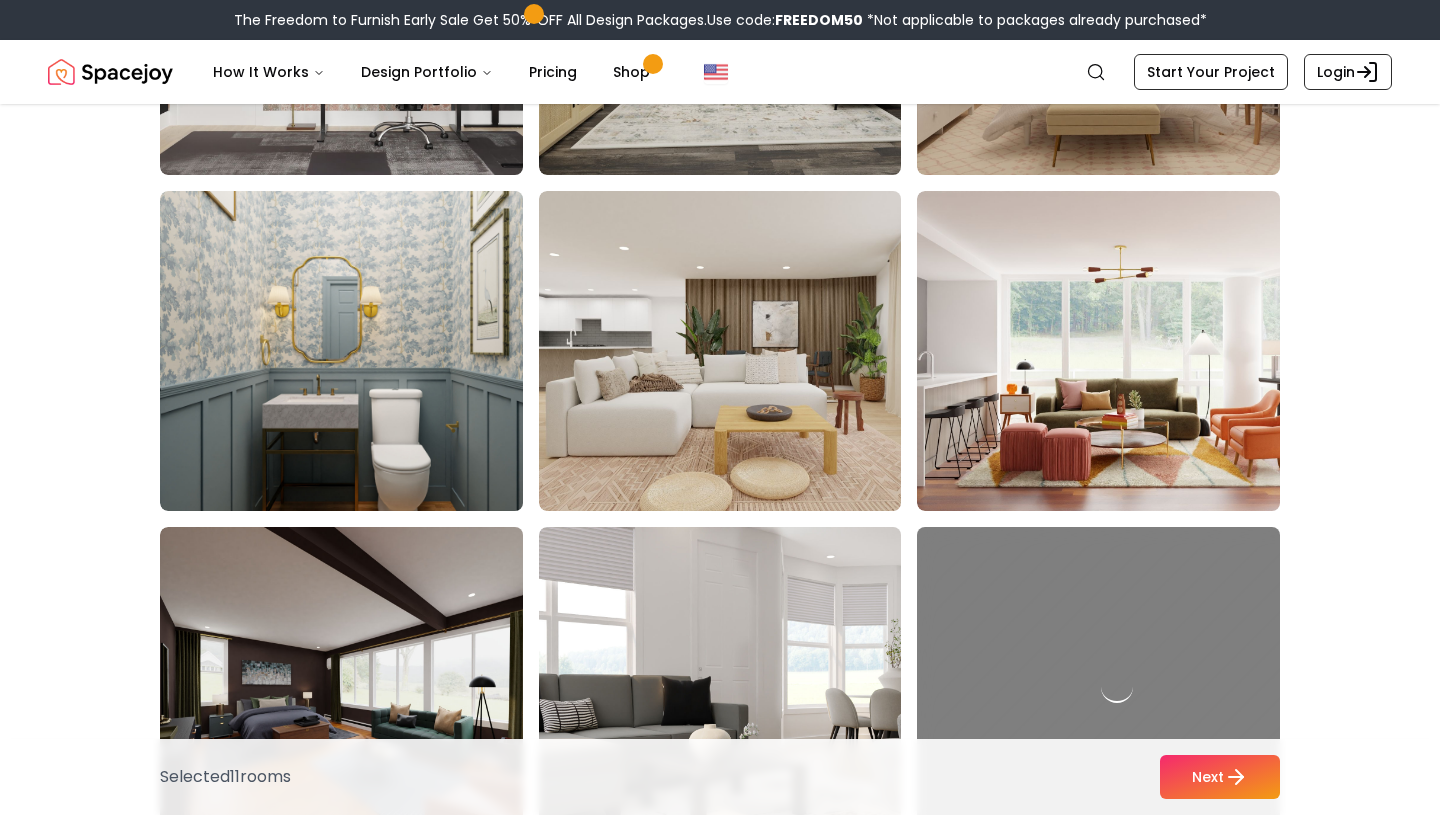 click at bounding box center (739, 351) 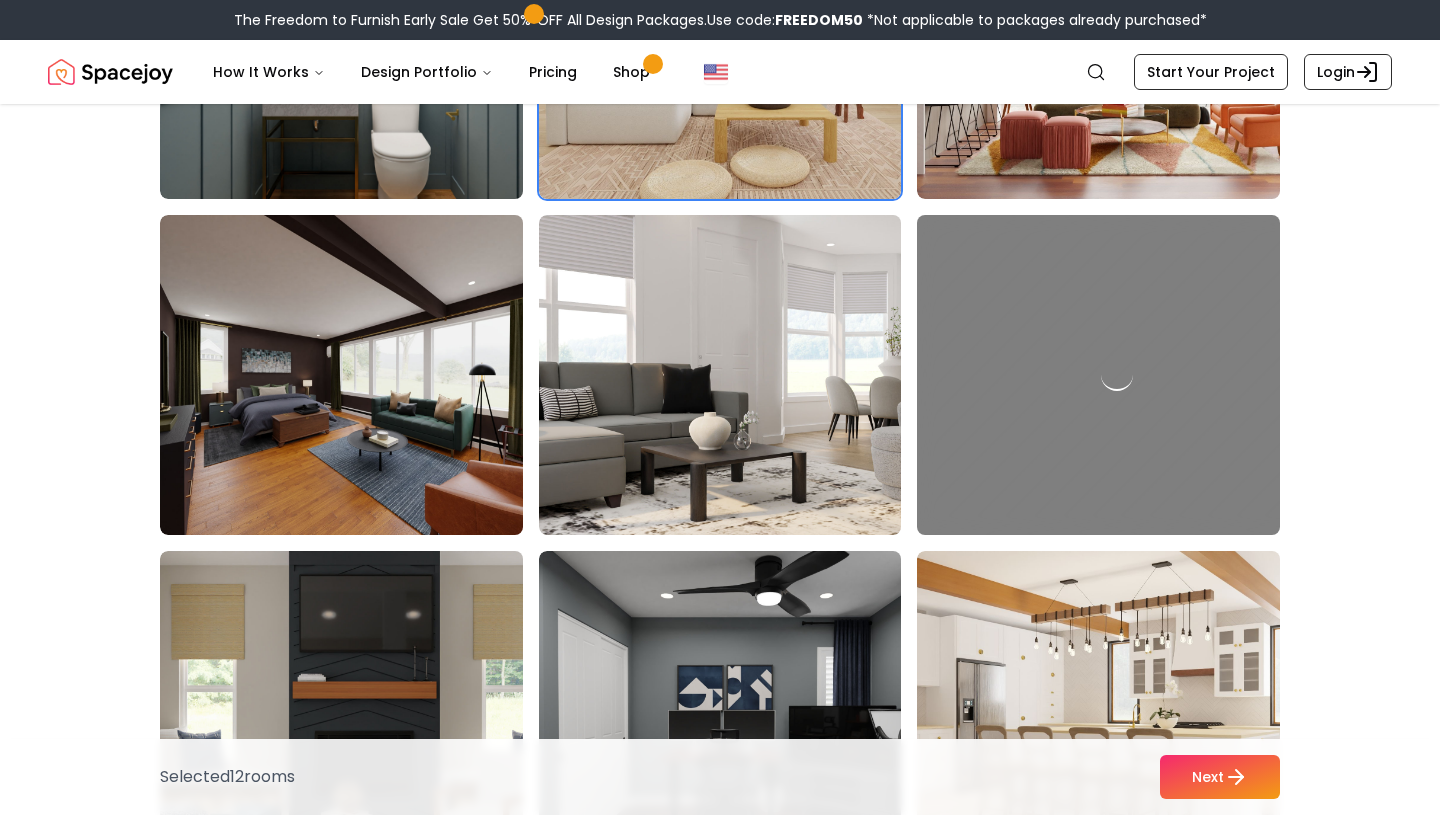 click at bounding box center (739, 375) 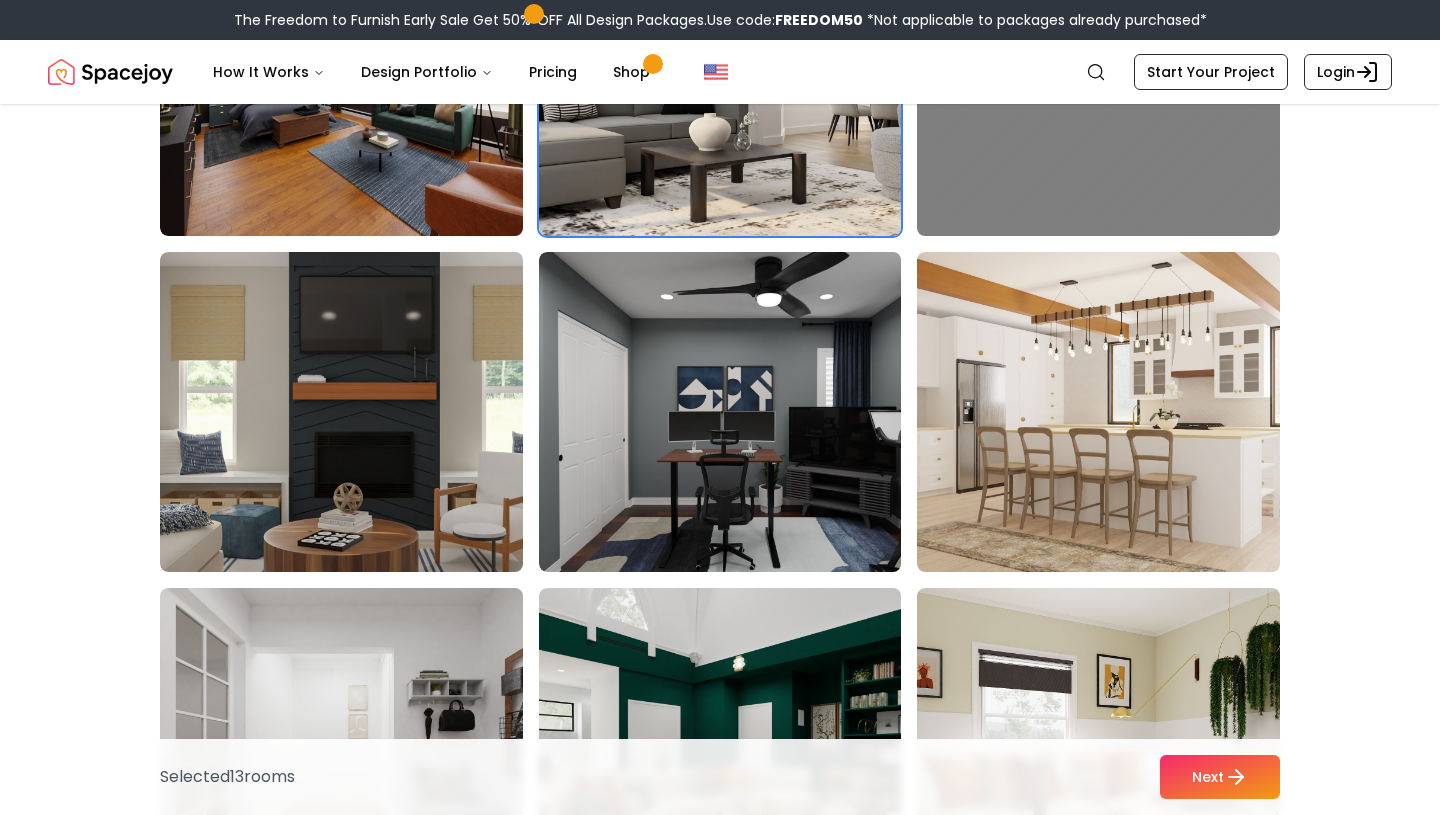 scroll, scrollTop: 8760, scrollLeft: 0, axis: vertical 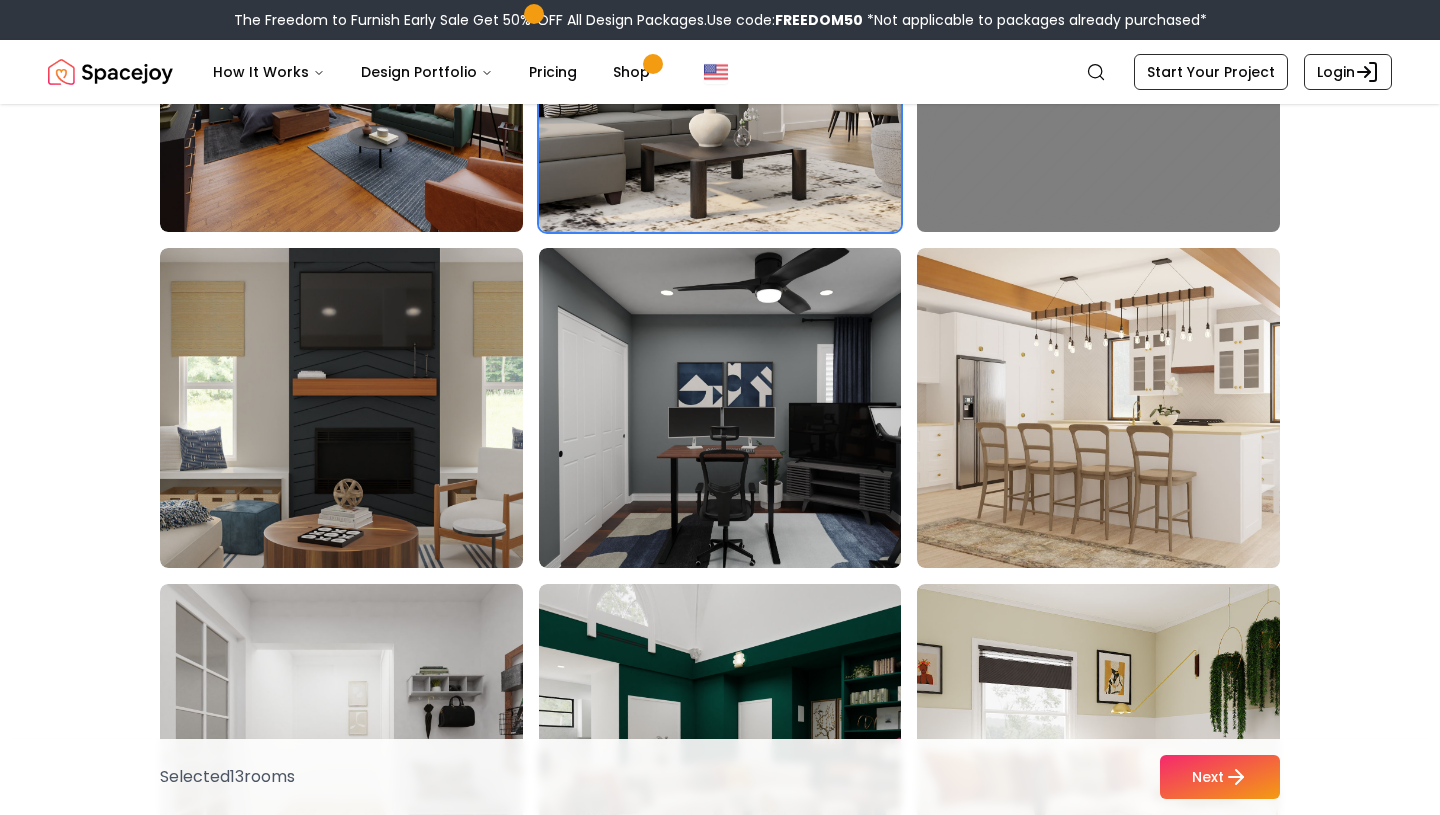 click at bounding box center (360, 408) 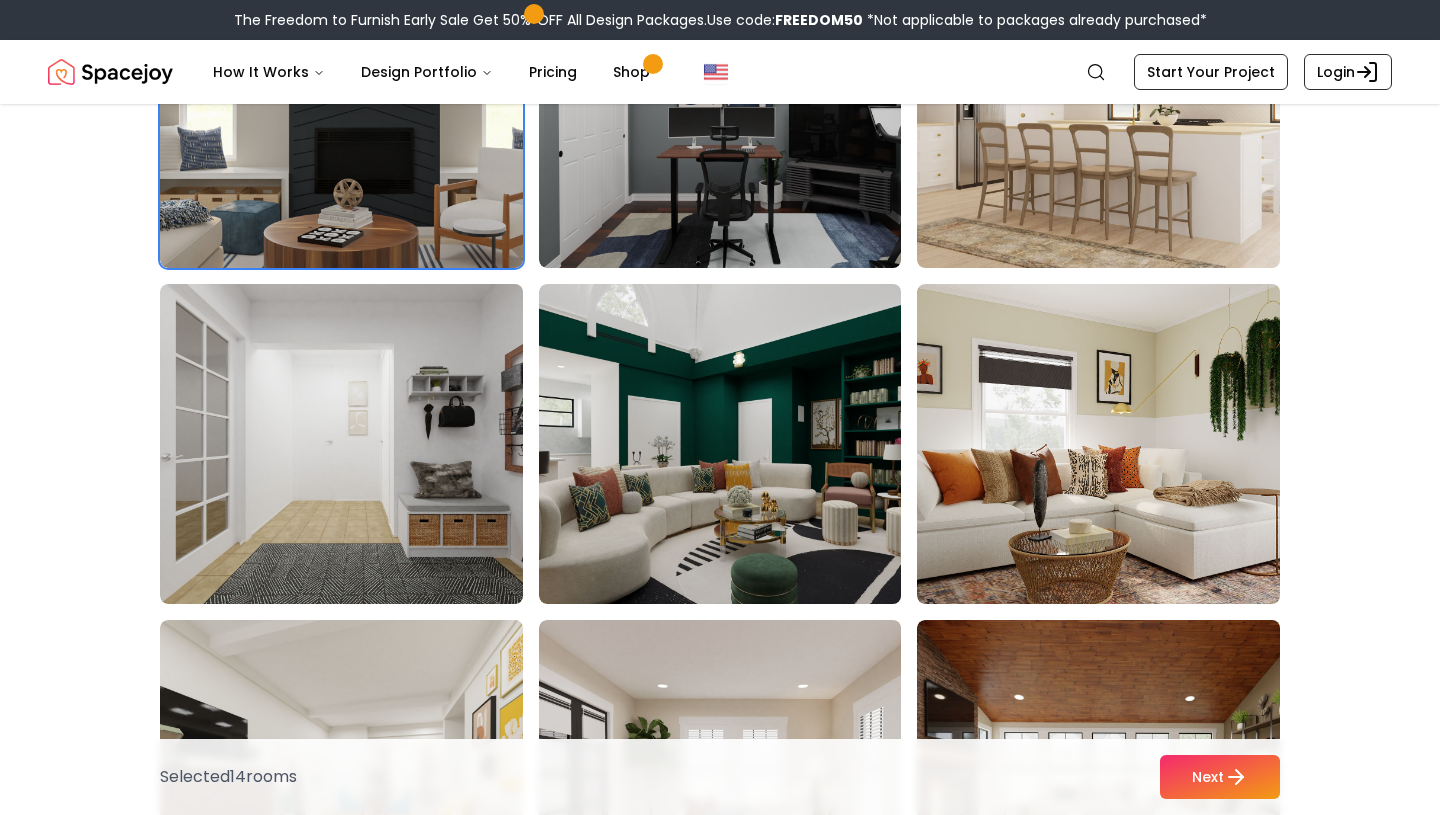 scroll, scrollTop: 9061, scrollLeft: 0, axis: vertical 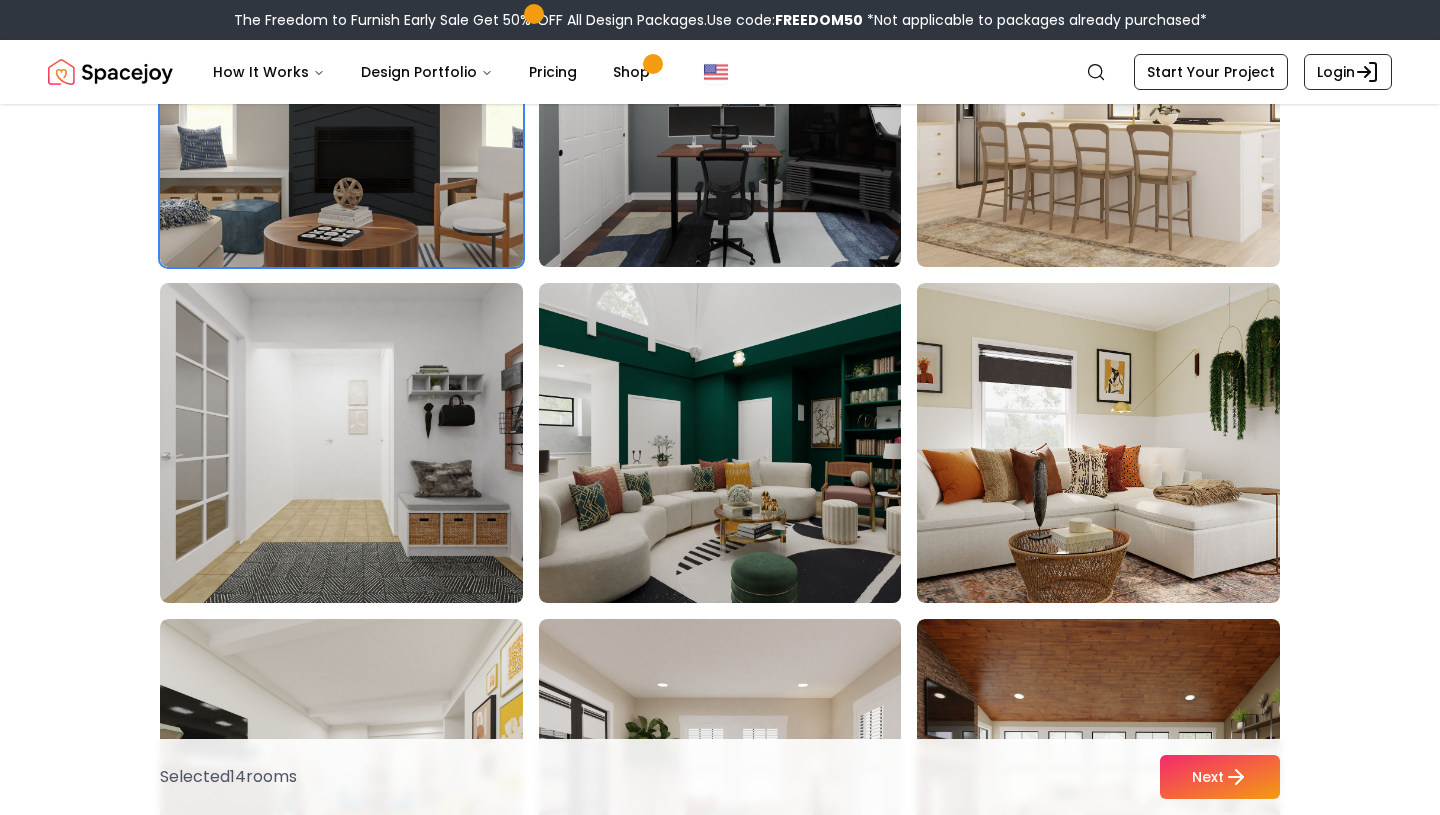 click at bounding box center [739, 443] 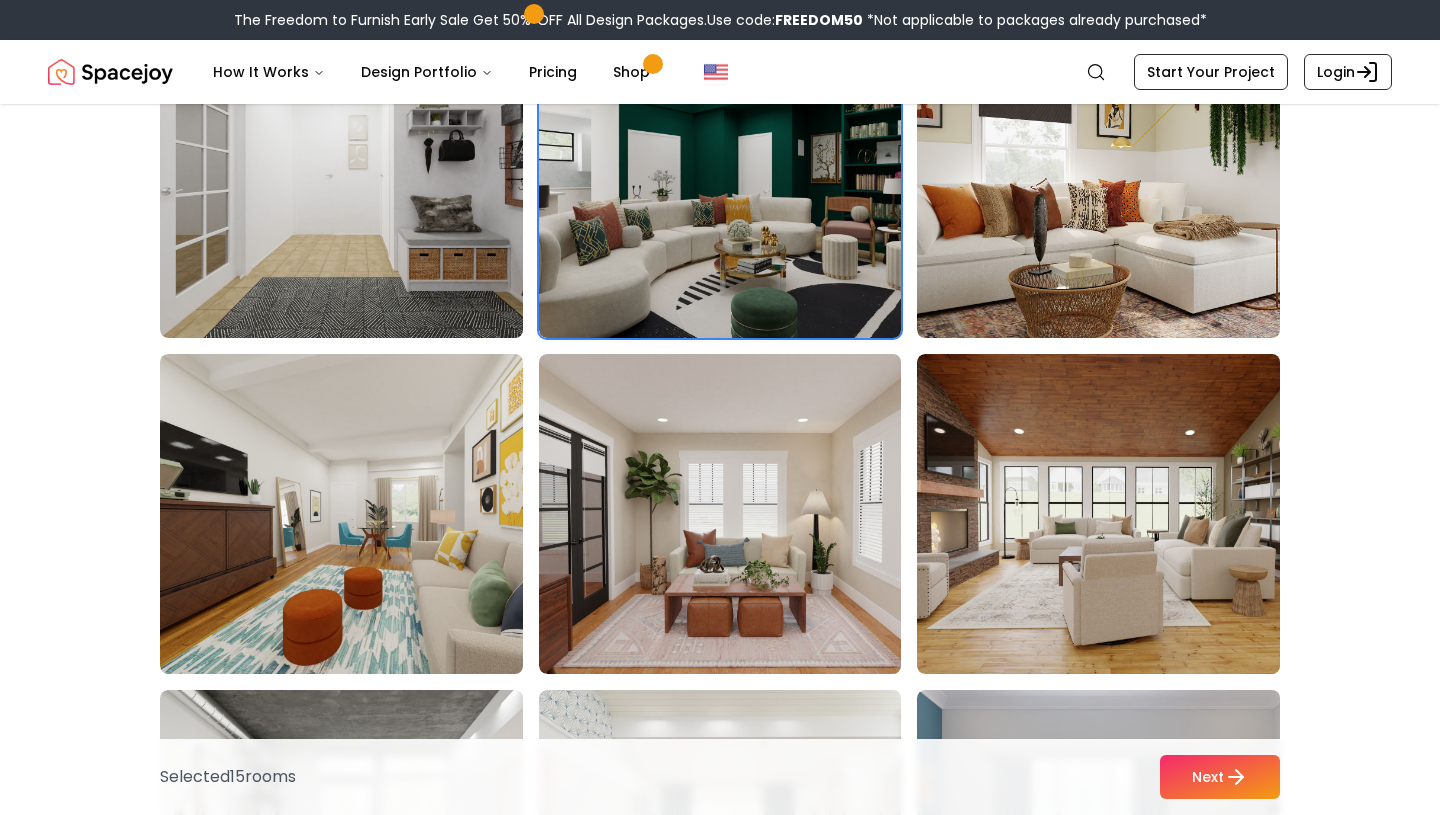 scroll, scrollTop: 9331, scrollLeft: 0, axis: vertical 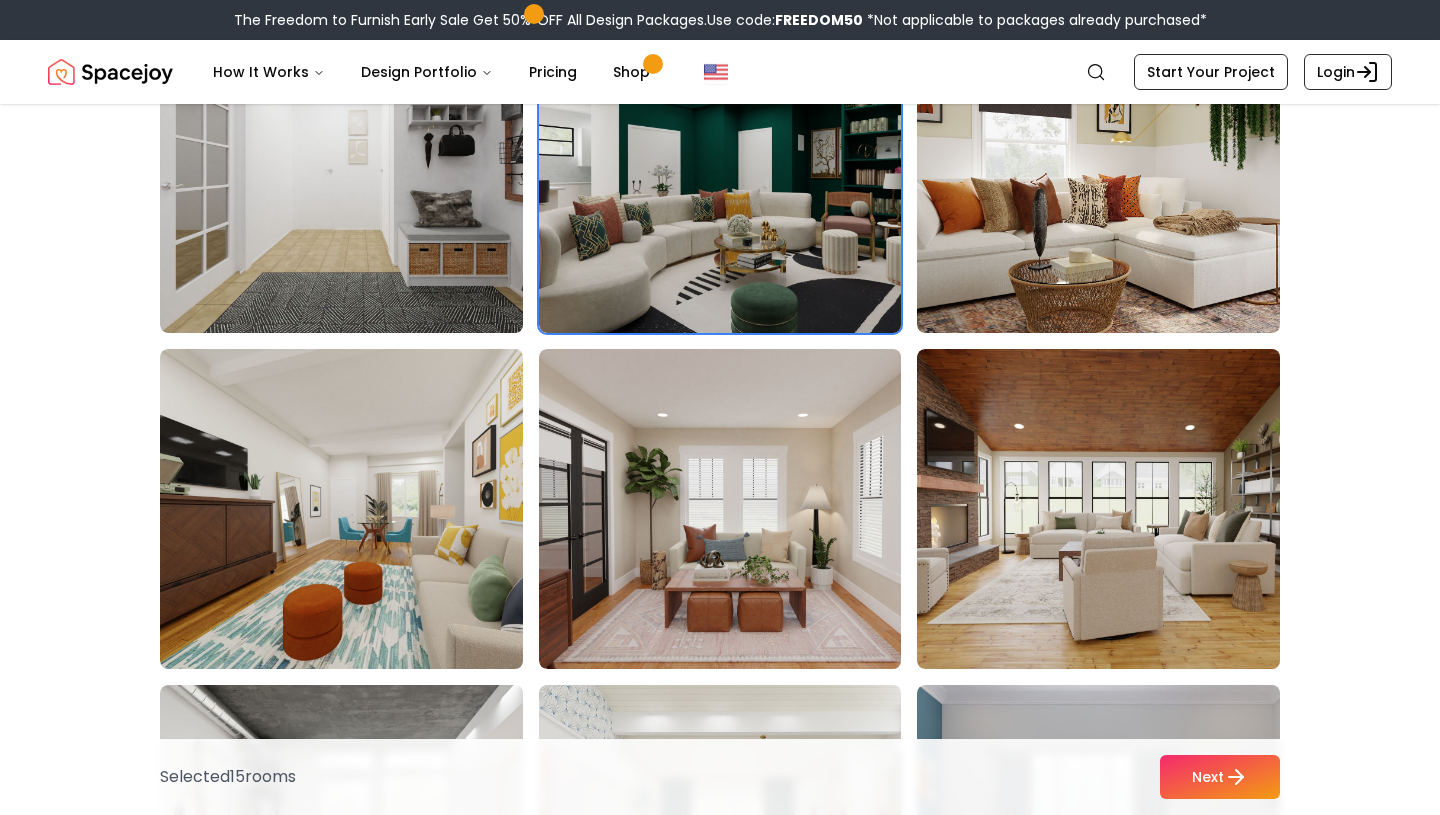 click at bounding box center (1117, 509) 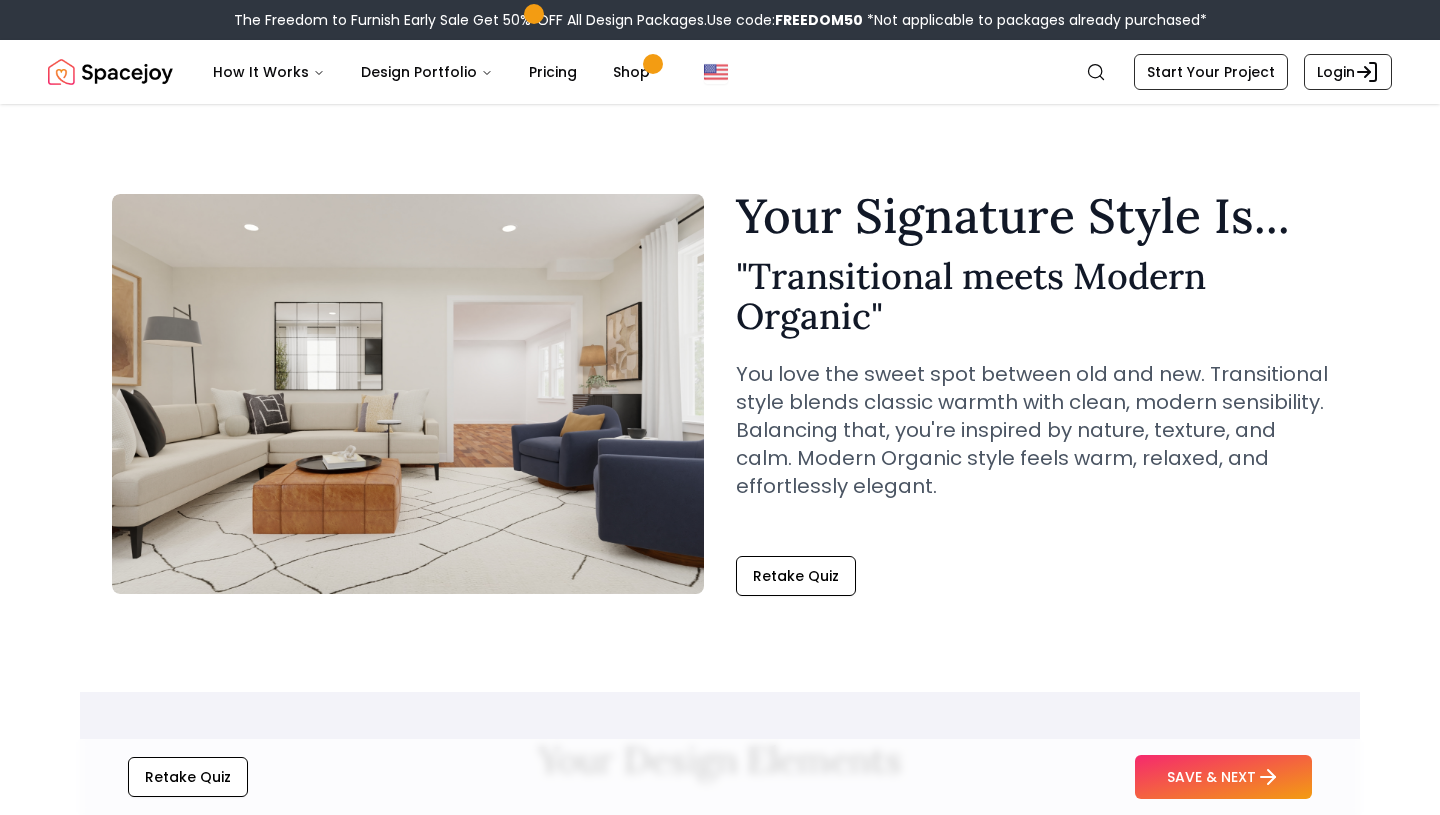 scroll, scrollTop: 0, scrollLeft: 0, axis: both 